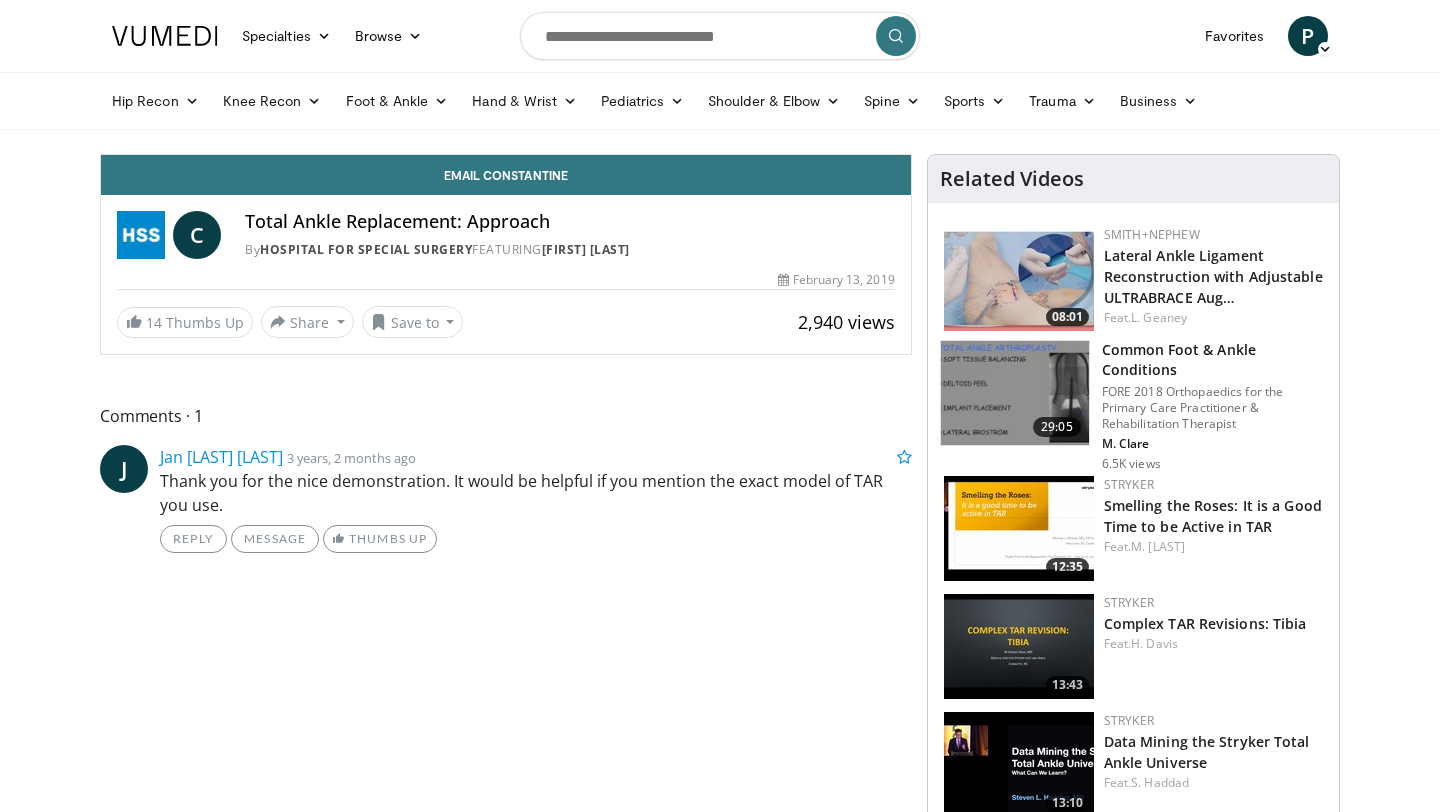 scroll, scrollTop: 0, scrollLeft: 0, axis: both 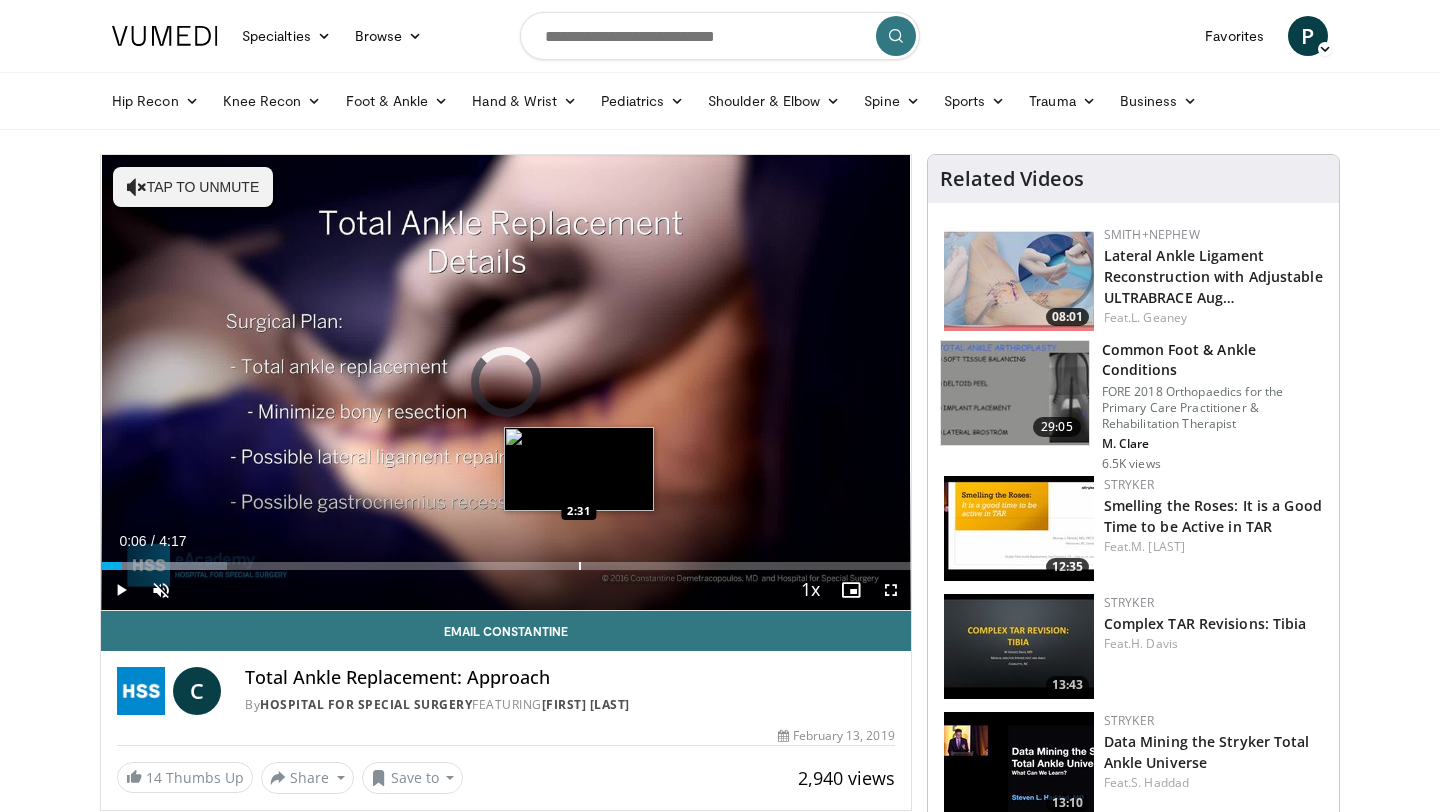 click on "Loaded :  15.58% 0:06 2:31" at bounding box center [506, 560] 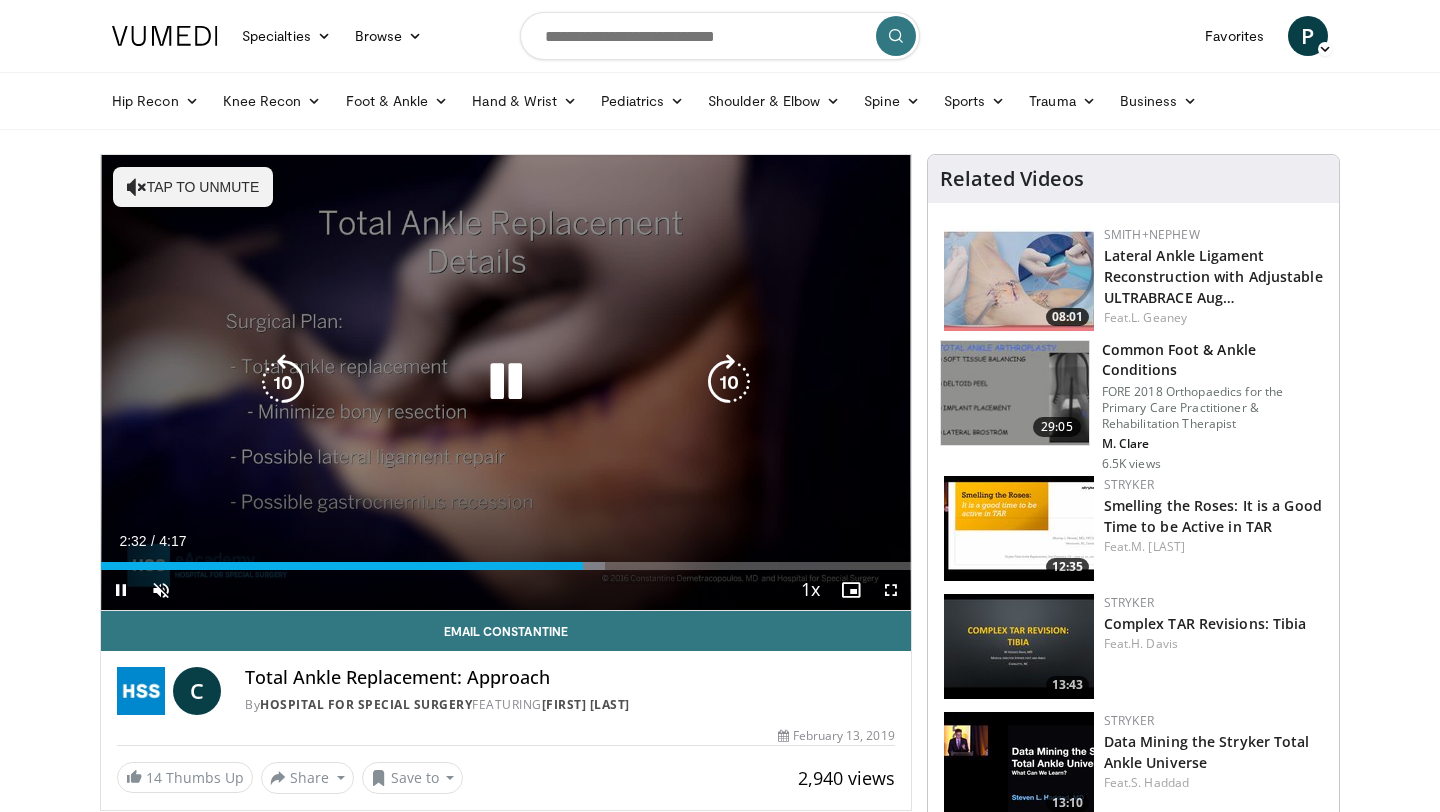 click at bounding box center [506, 382] 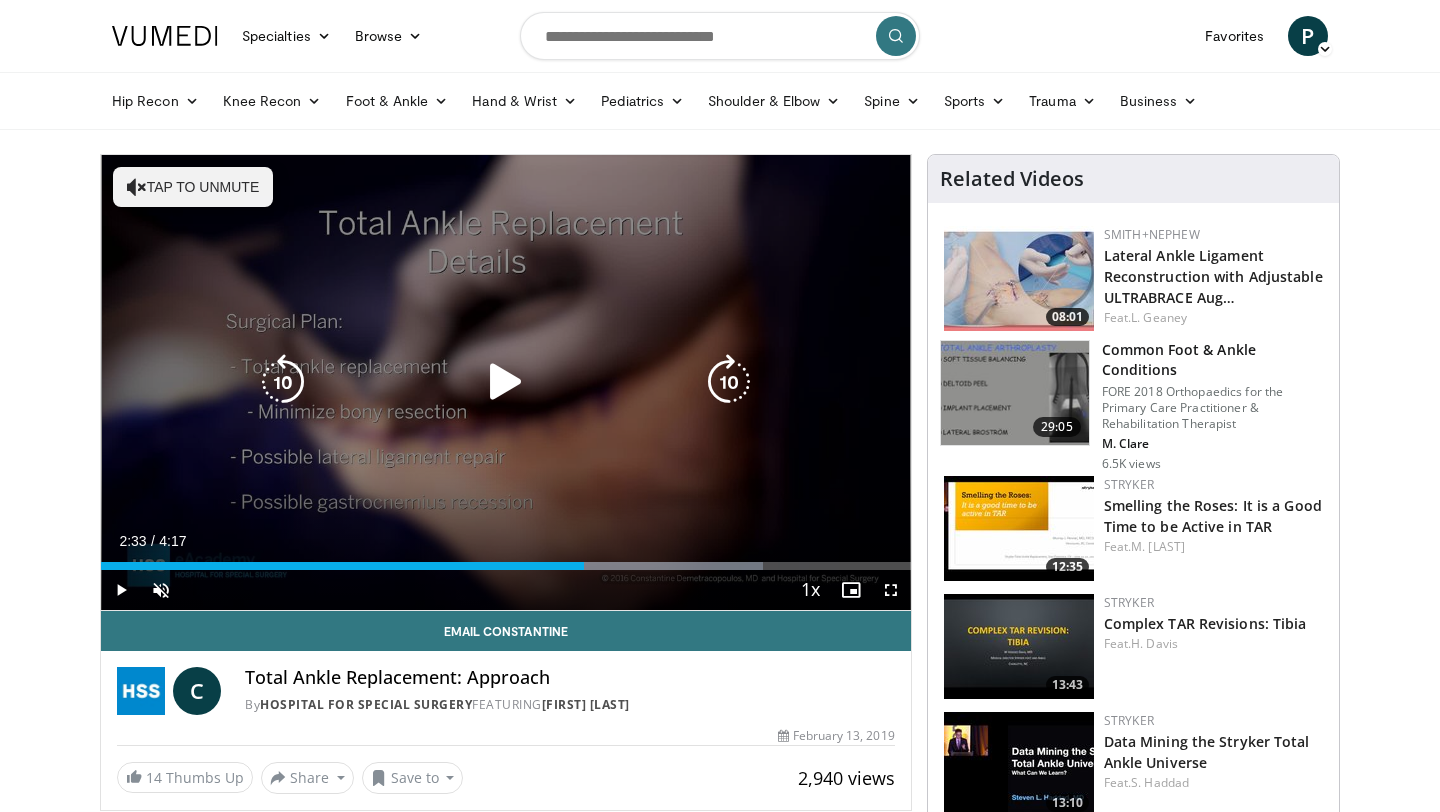 click on "10 seconds
Tap to unmute" at bounding box center [506, 382] 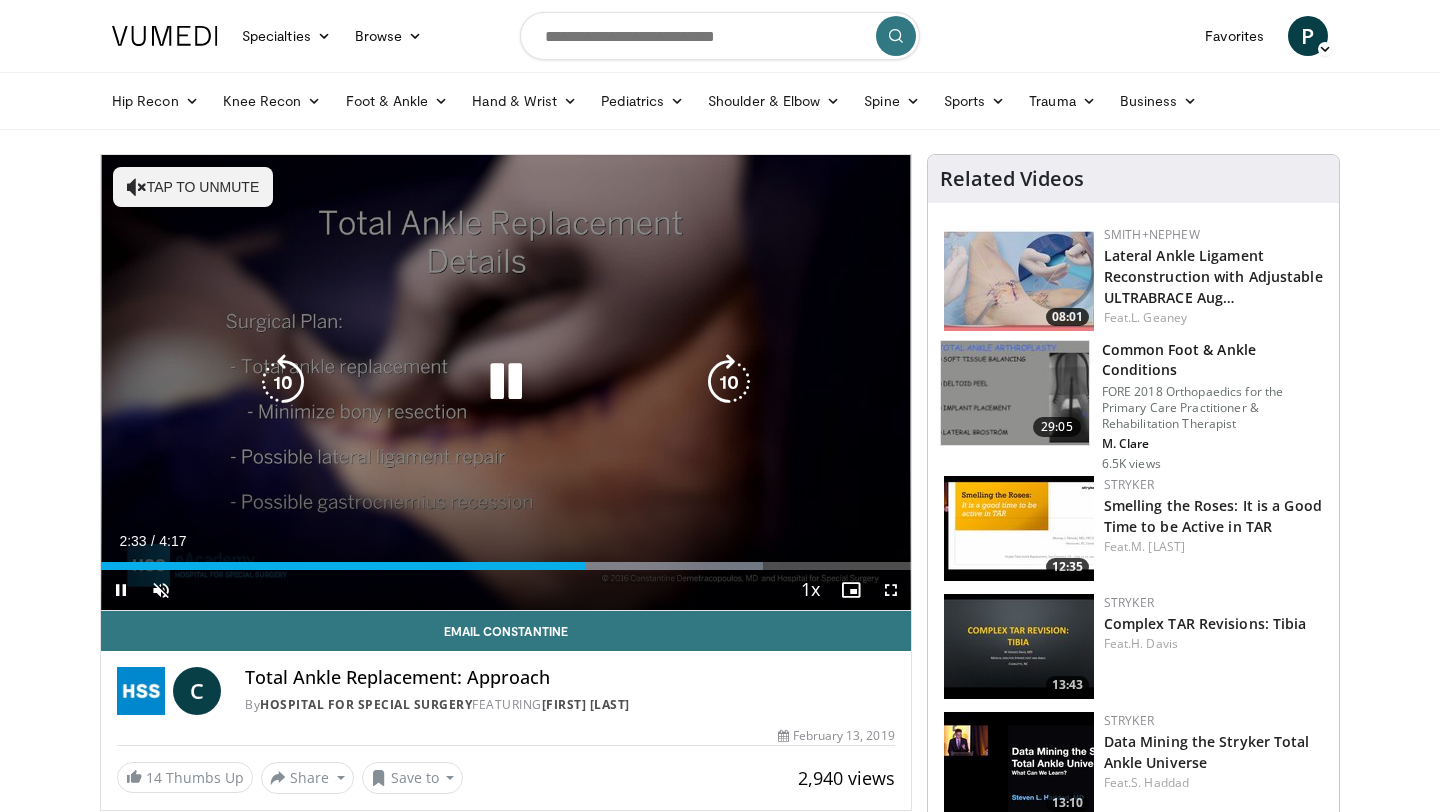 click on "Tap to unmute" at bounding box center (193, 187) 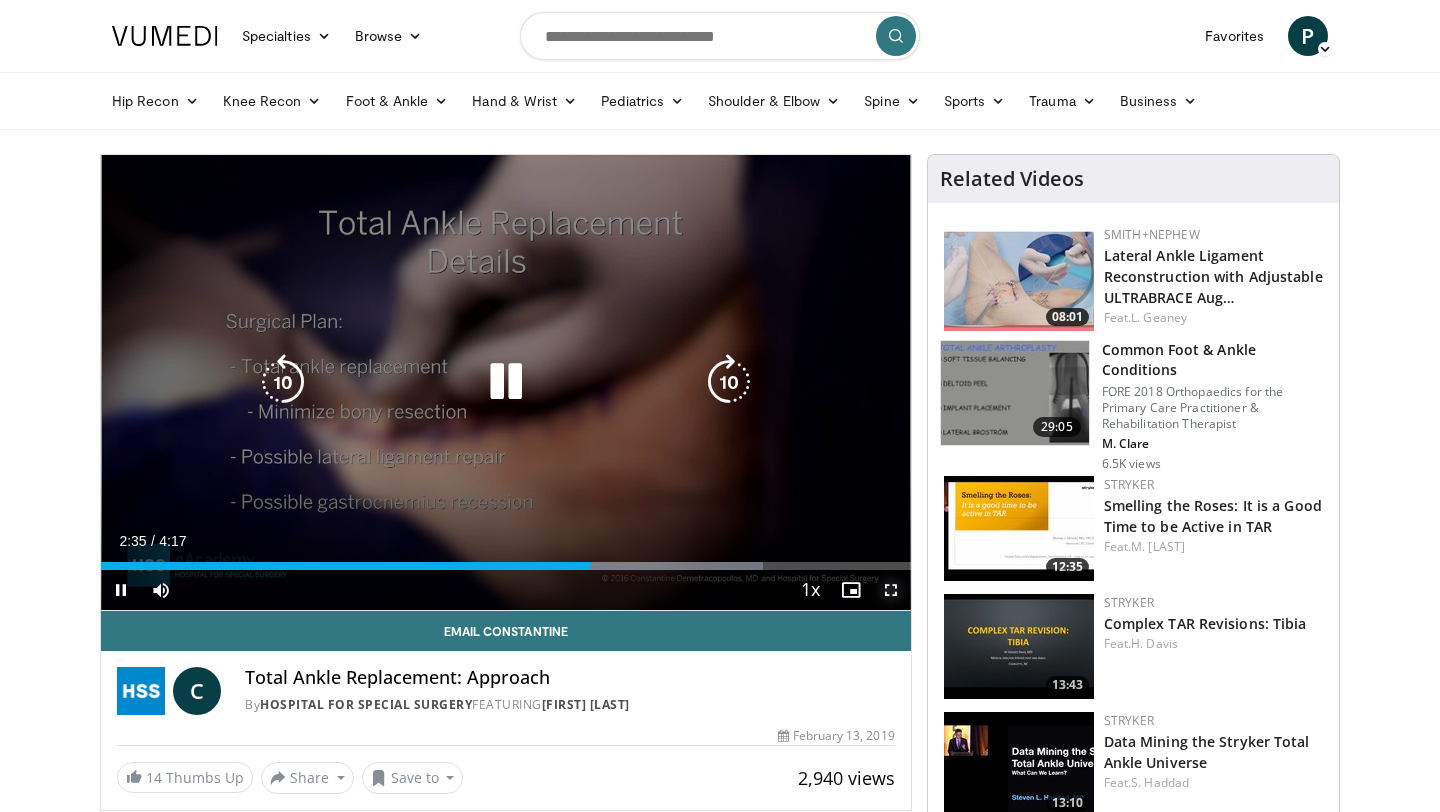 click at bounding box center (891, 590) 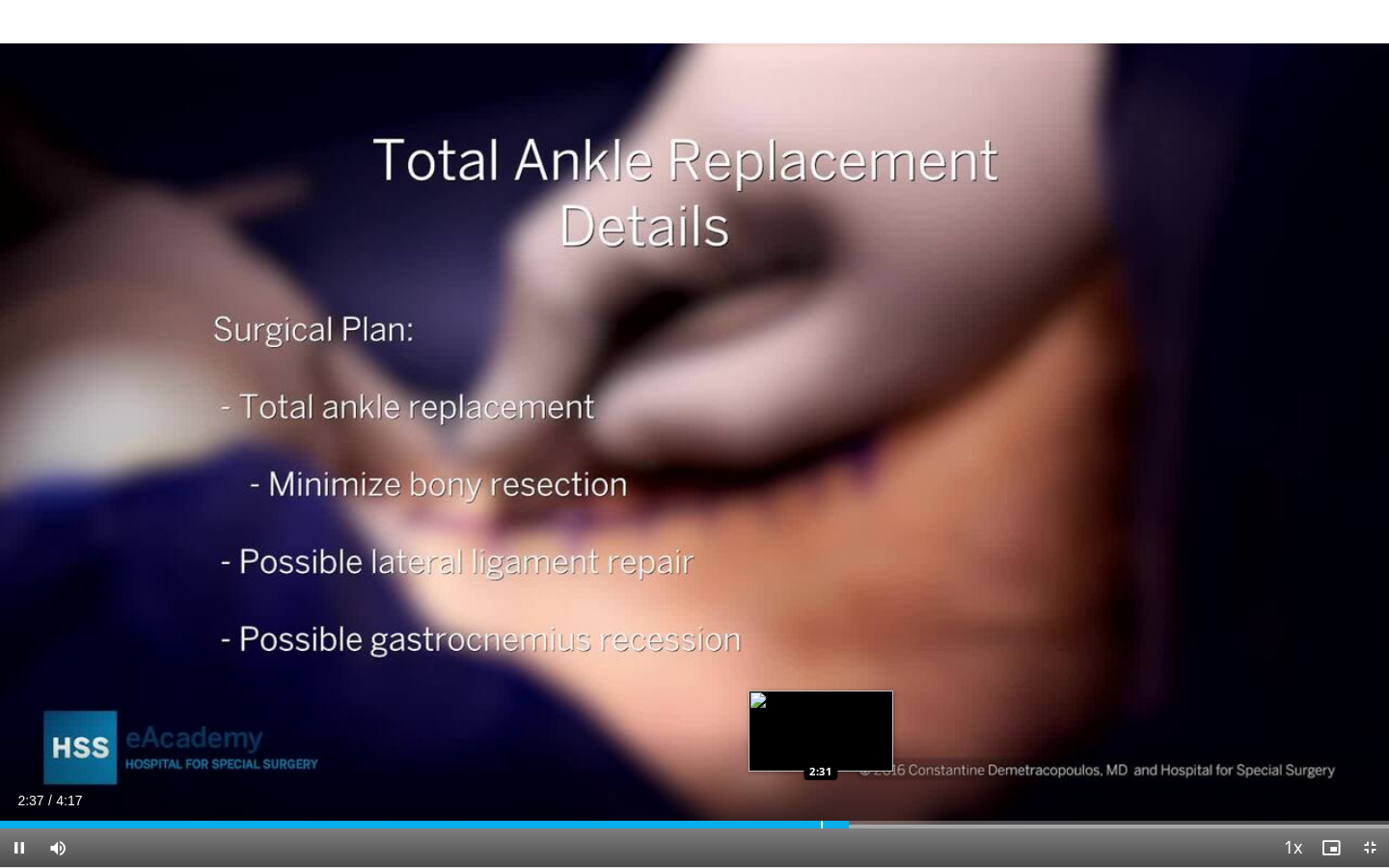 click at bounding box center [822, 825] 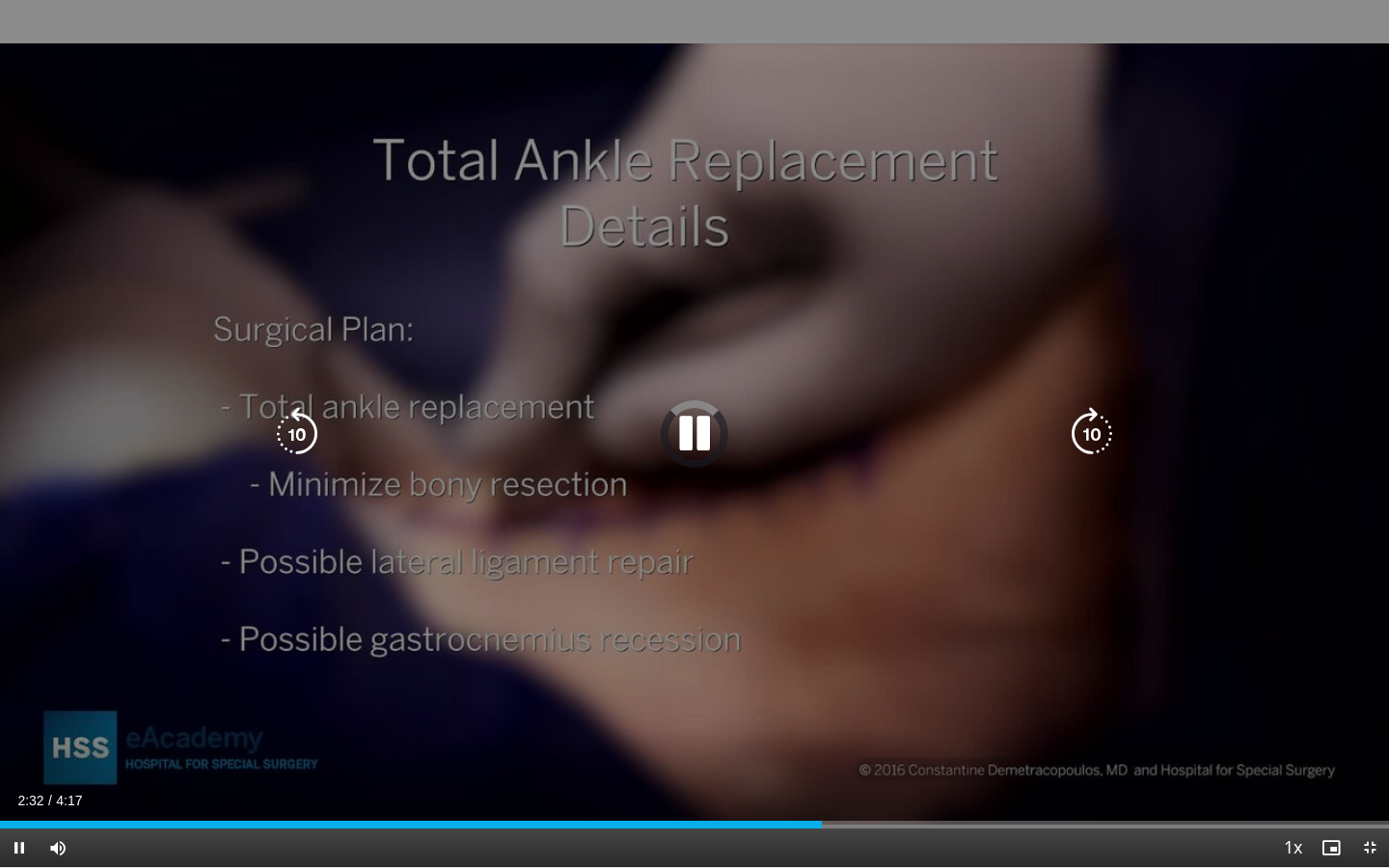 click at bounding box center [694, 434] 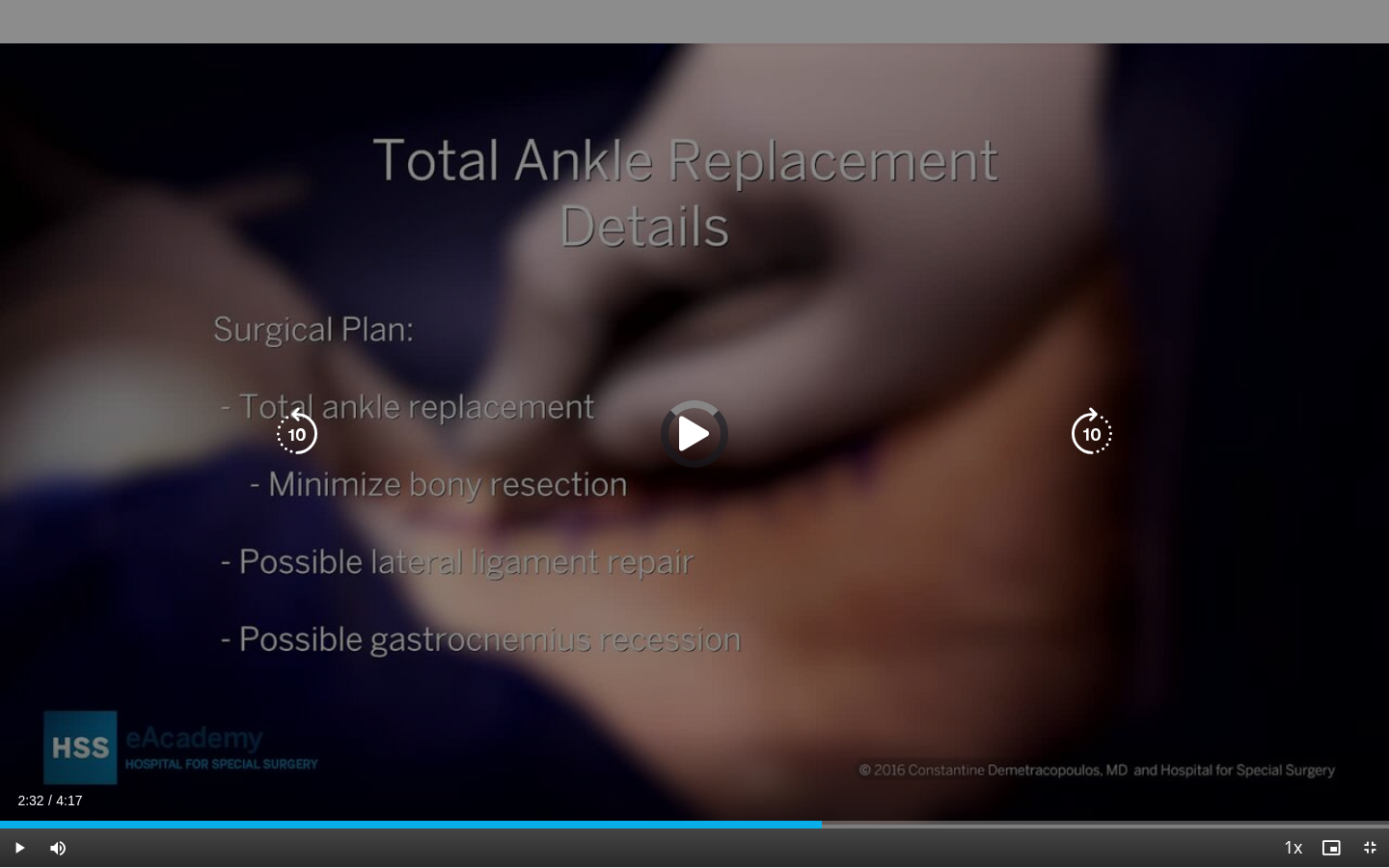 click at bounding box center (694, 434) 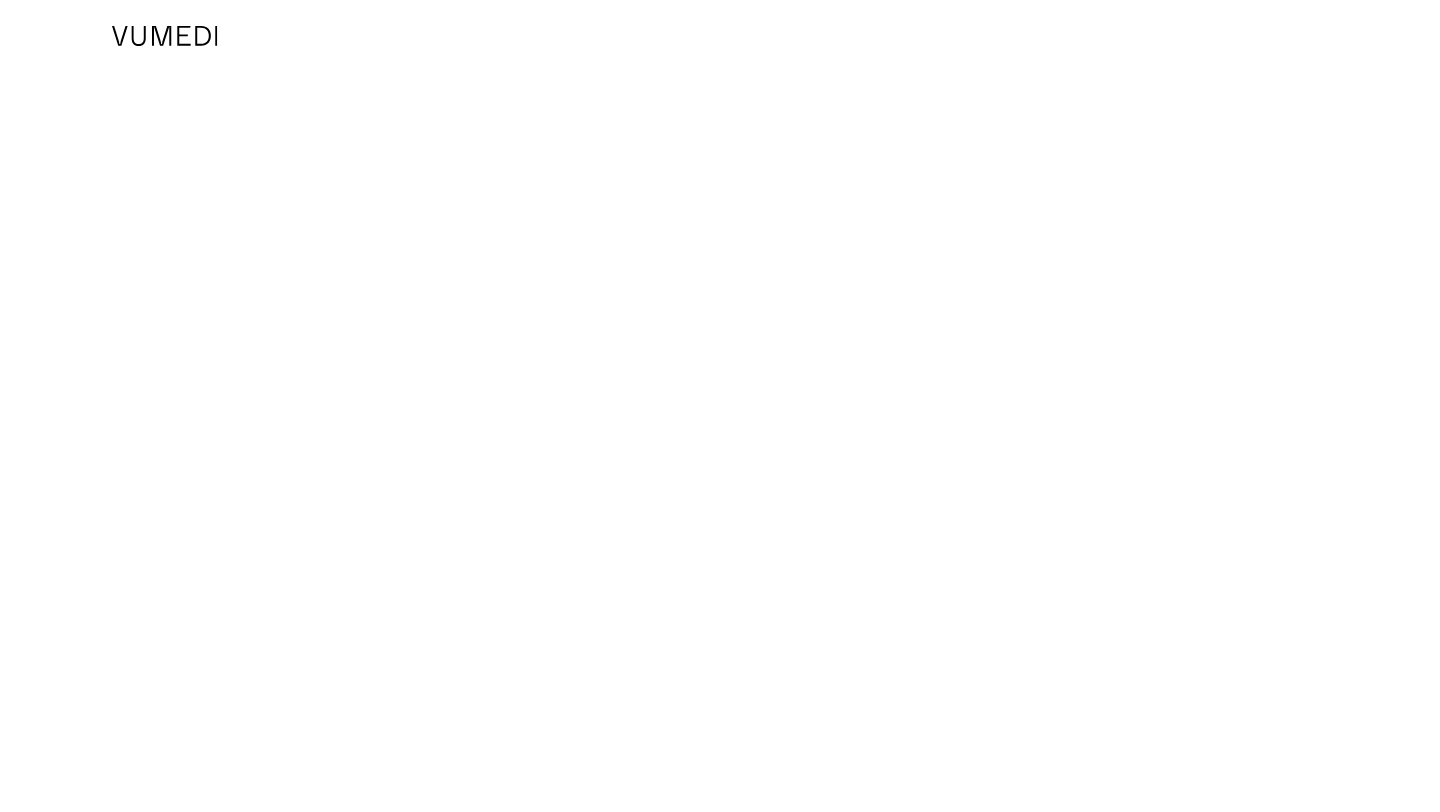 scroll, scrollTop: 0, scrollLeft: 0, axis: both 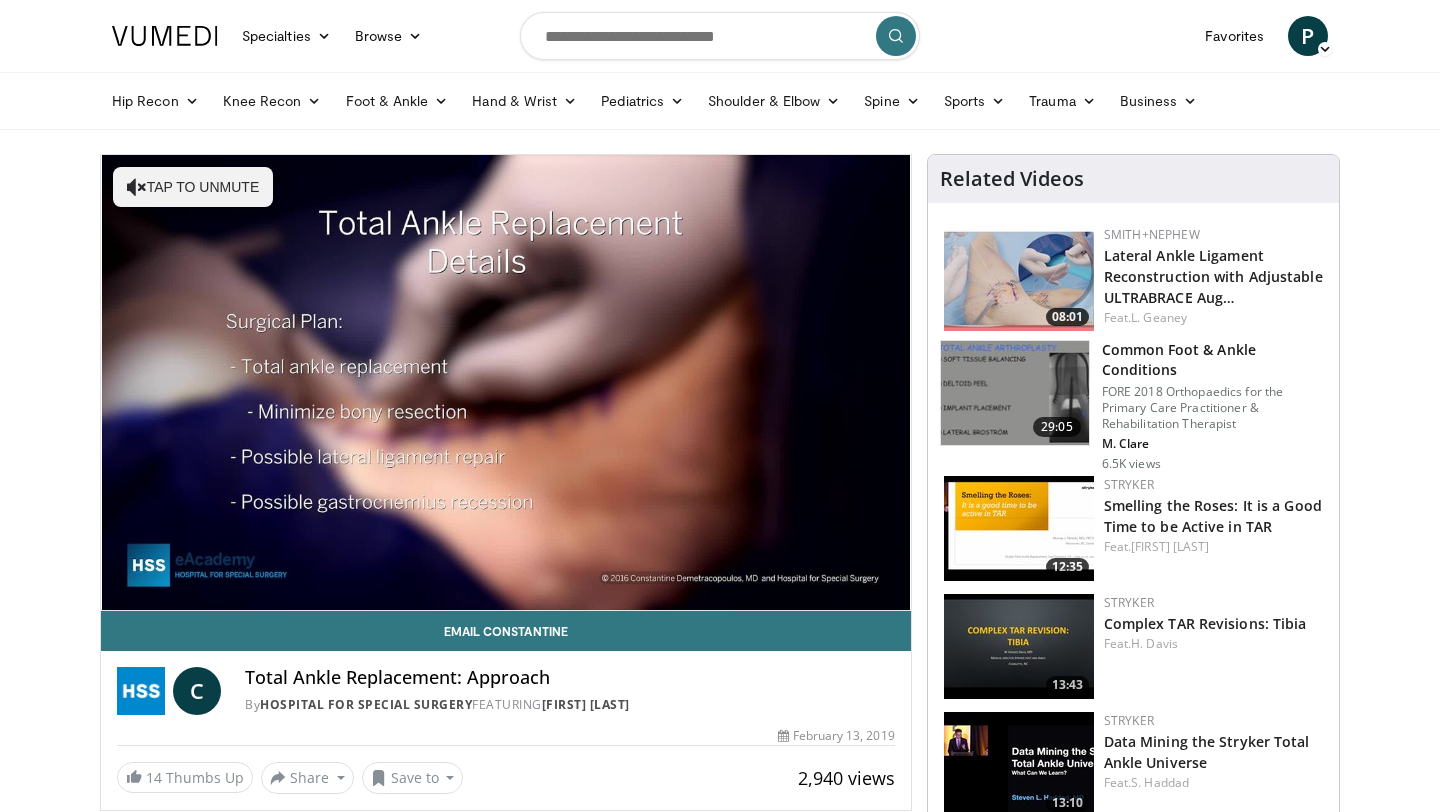 click on "Specialties
Adult & Family Medicine
Allergy, Asthma, Immunology
Anesthesiology
Cardiology
Dental
Dermatology
Endocrinology
Gastroenterology & Hepatology
General Surgery
Hematology & Oncology
Infectious Disease
Nephrology
Neurology
Neurosurgery
Obstetrics & Gynecology
Ophthalmology
Oral Maxillofacial
Orthopaedics
Otolaryngology
Pediatrics
Plastic Surgery
Podiatry
Psychiatry
Pulmonology
Radiation Oncology
Radiology
Rheumatology
Urology" at bounding box center (720, 1457) 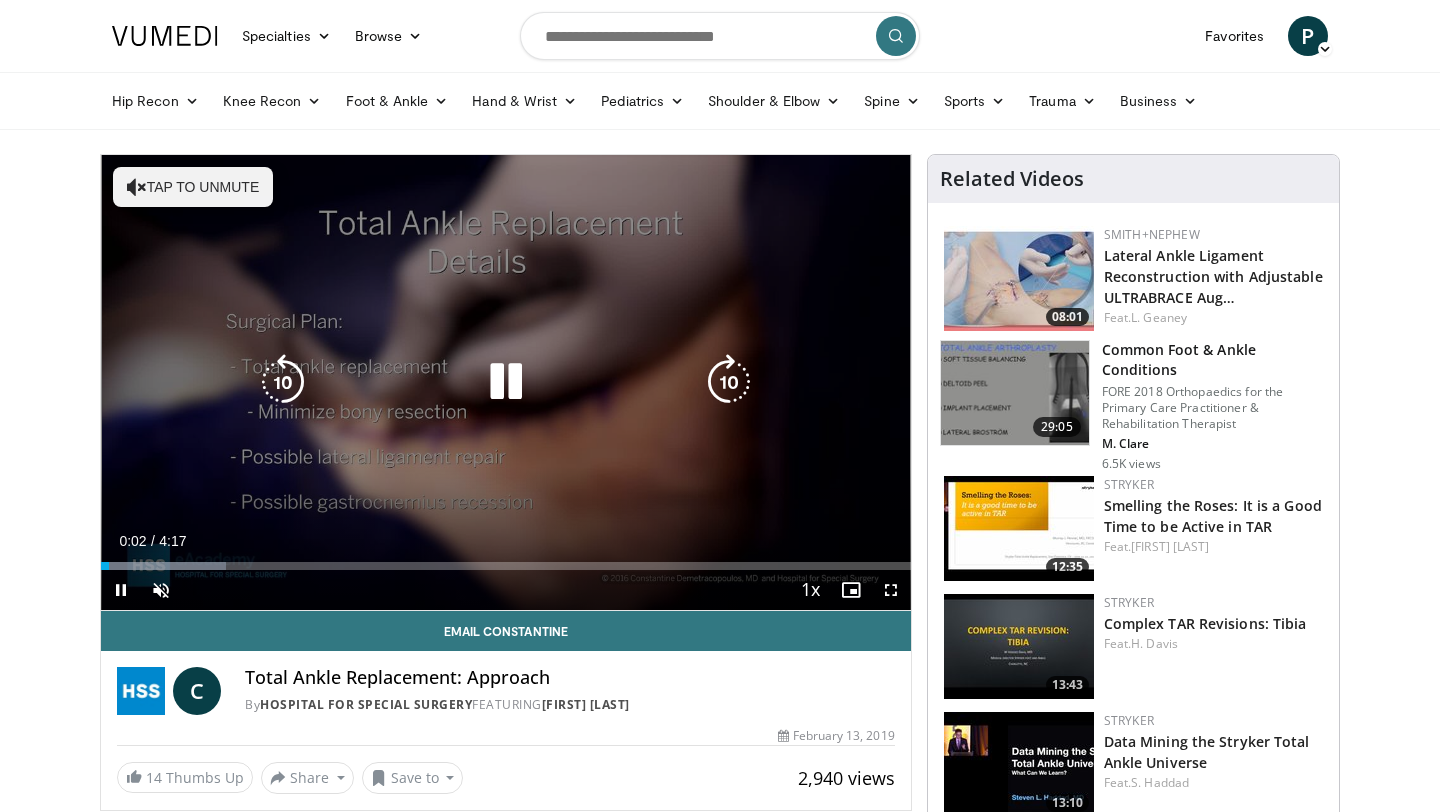 click on "Tap to unmute" at bounding box center [193, 187] 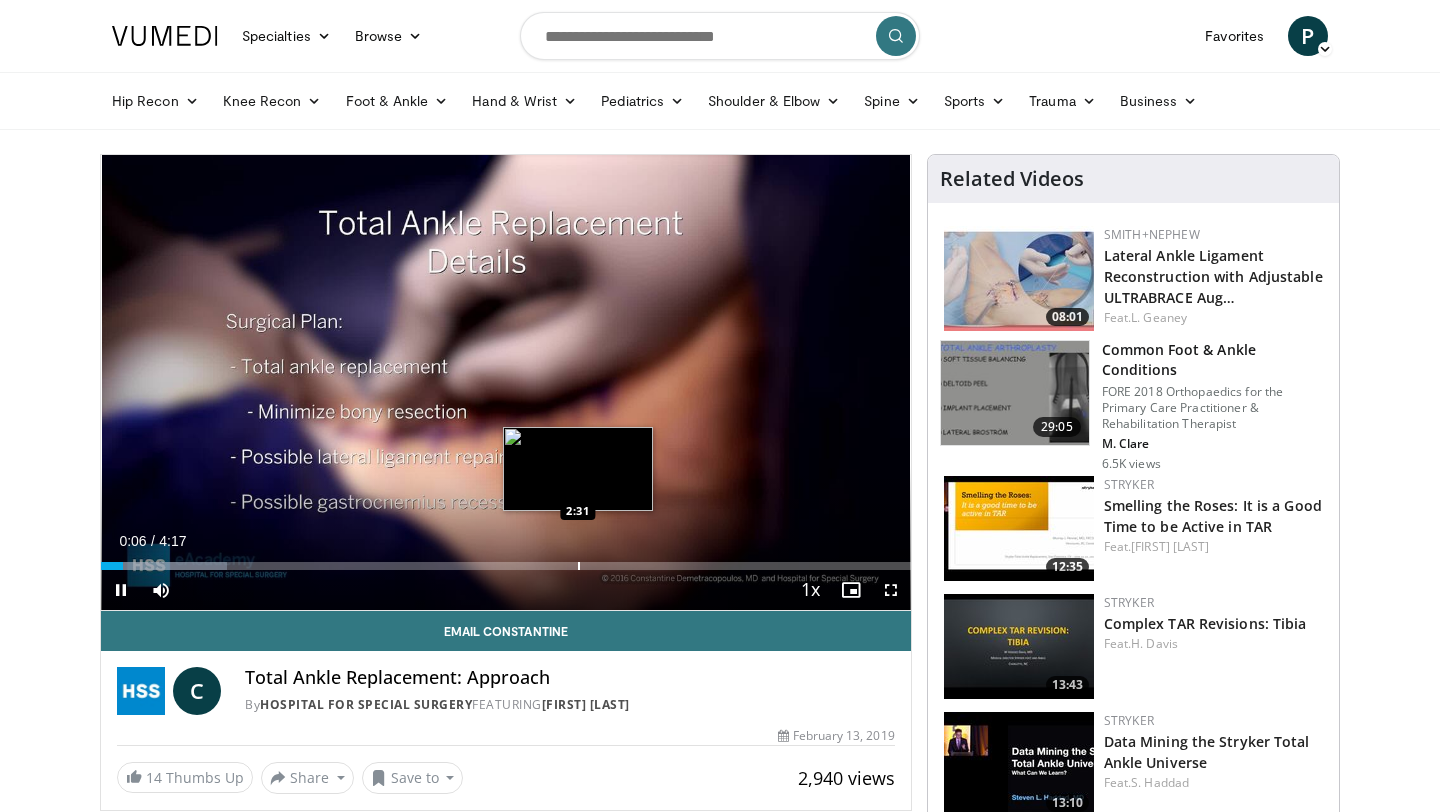 click on "Loaded :  15.58% 0:06 2:31" at bounding box center (506, 560) 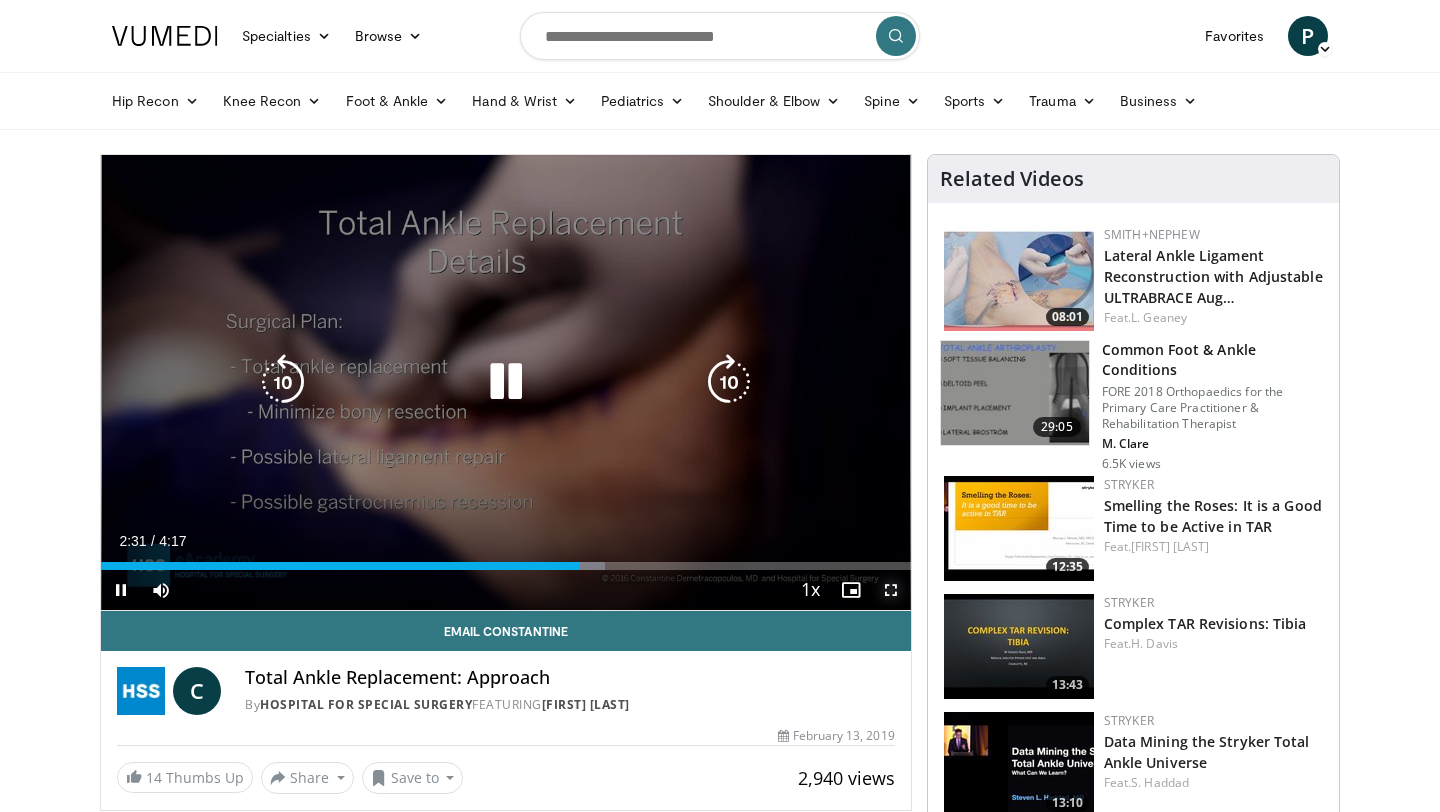 click at bounding box center (891, 590) 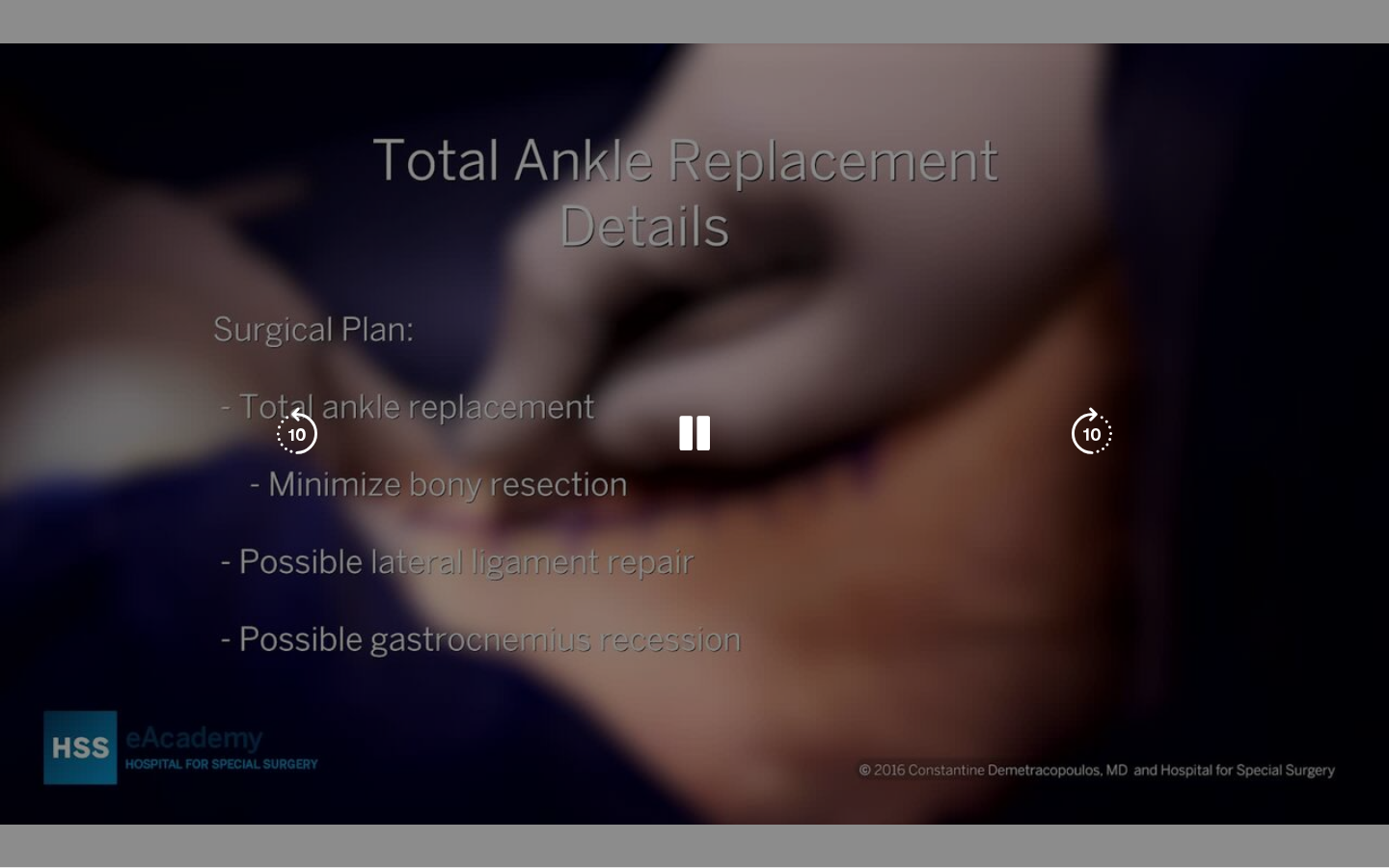 click on "**********" at bounding box center (694, 434) 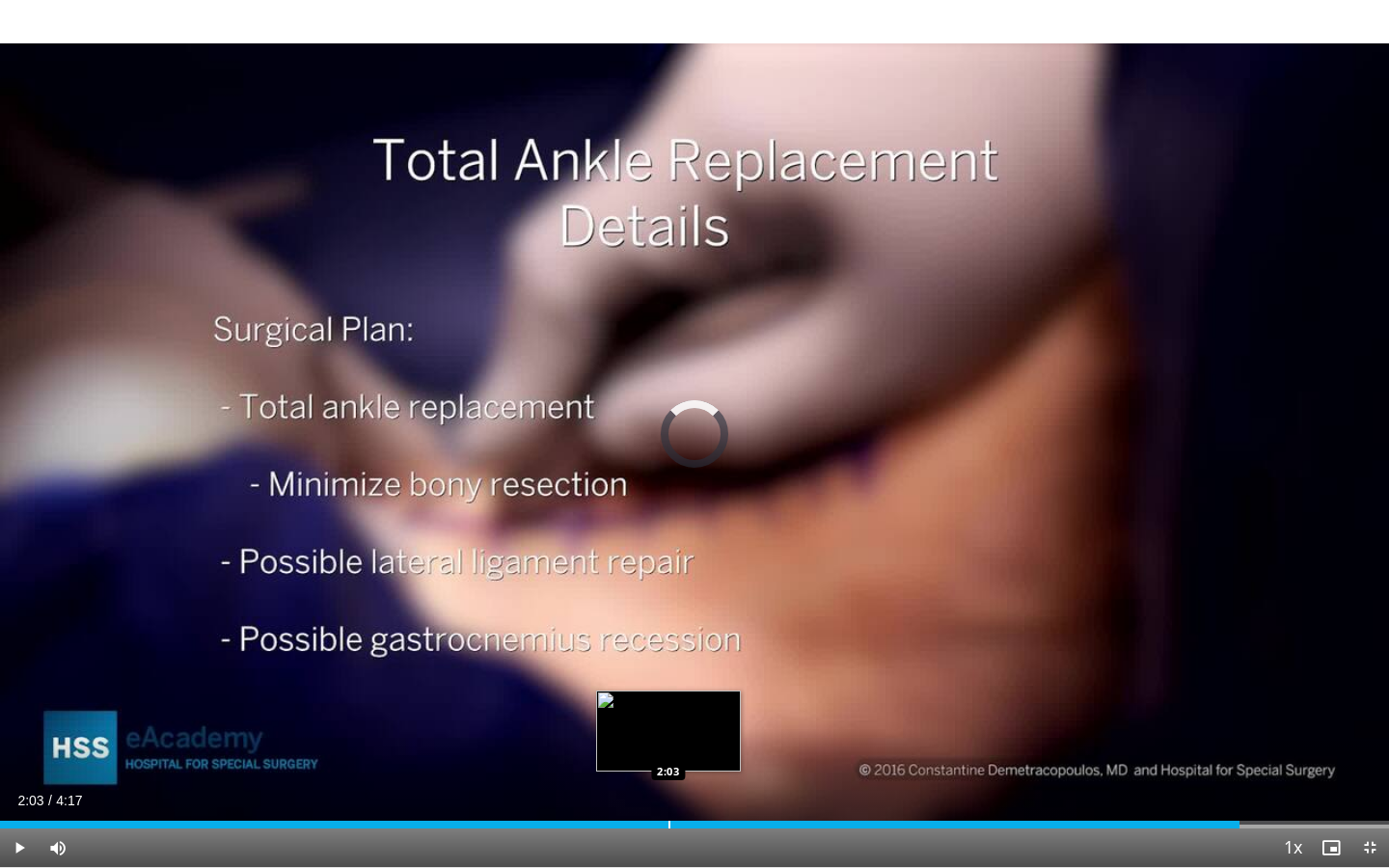 click at bounding box center (669, 825) 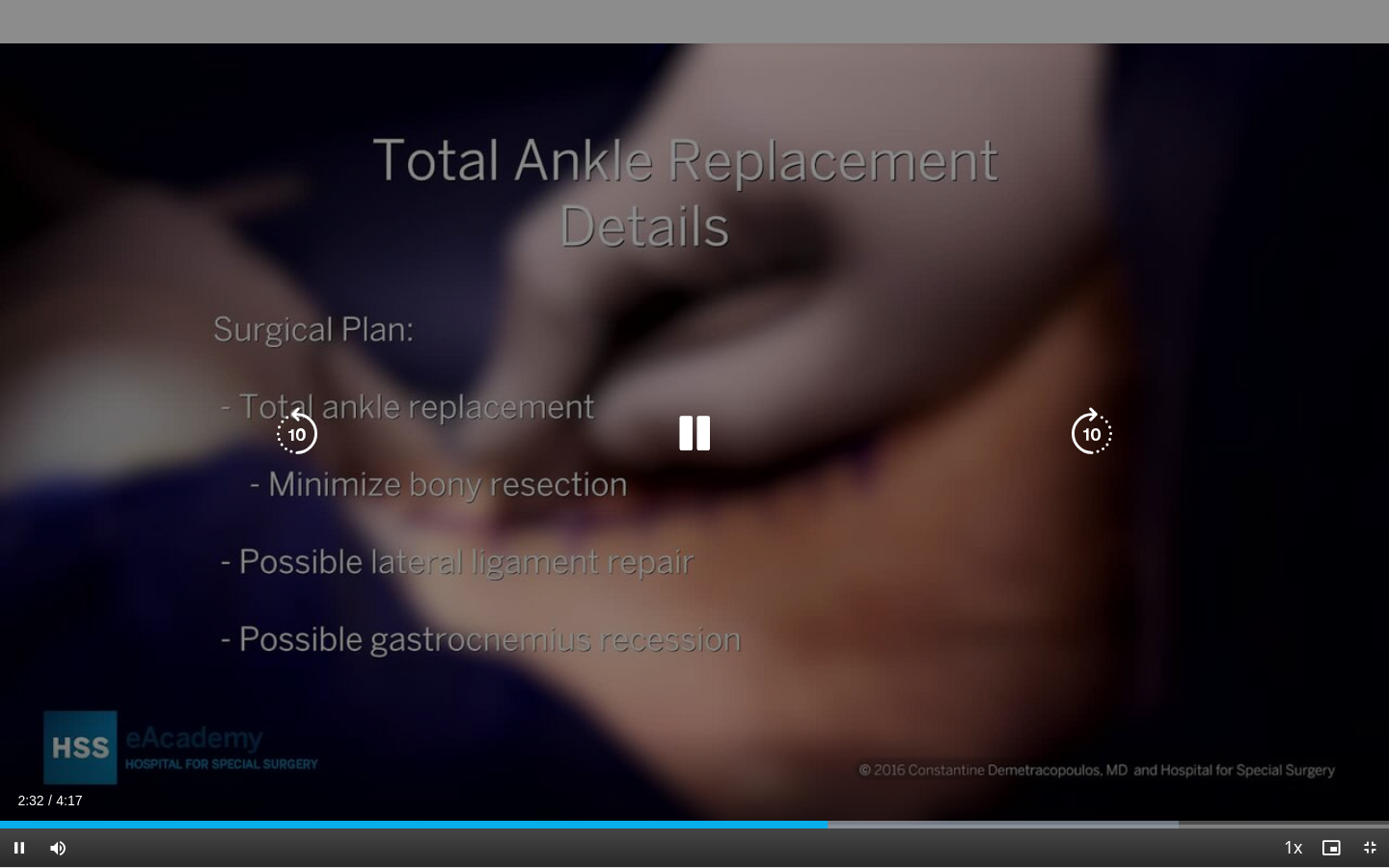 click at bounding box center (694, 434) 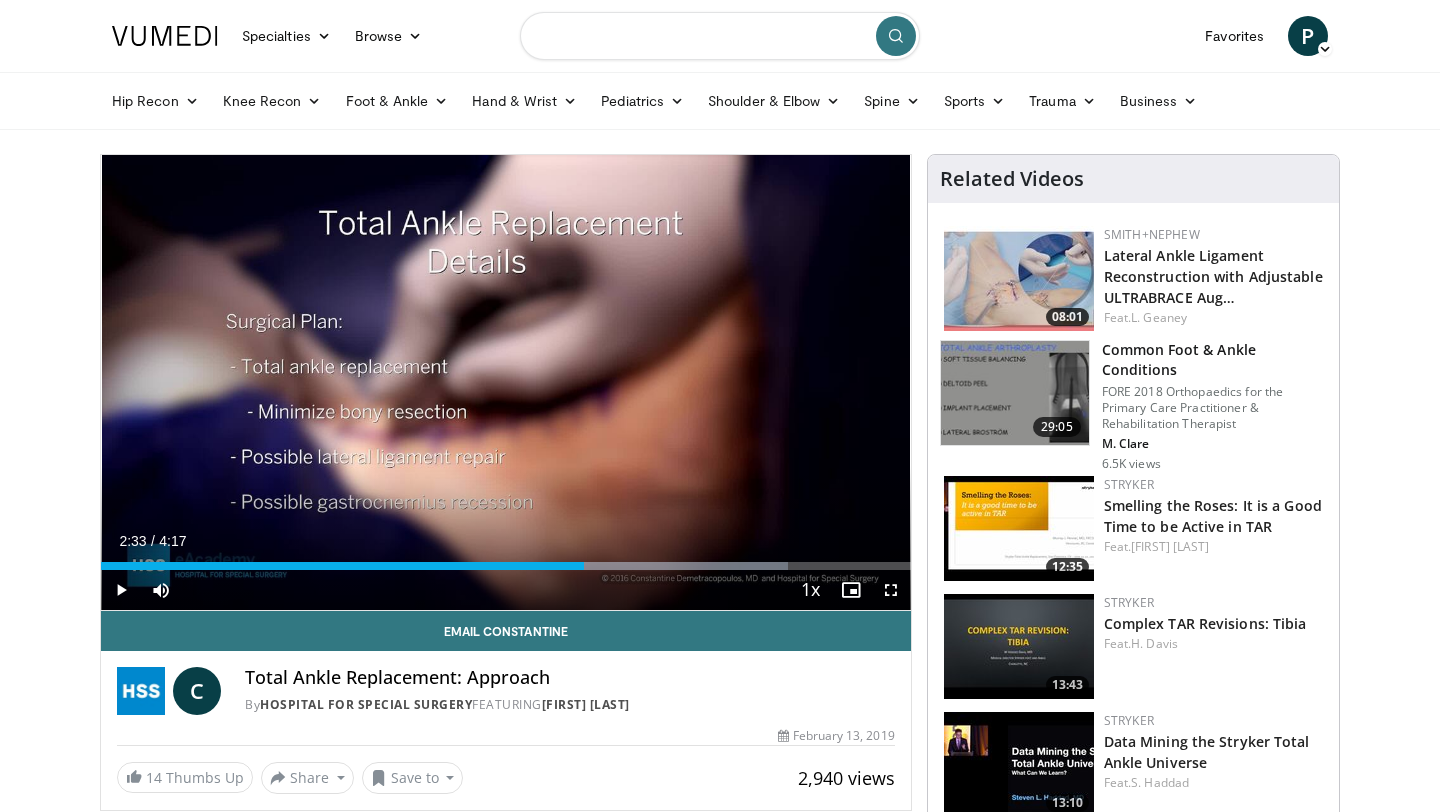 click at bounding box center [720, 36] 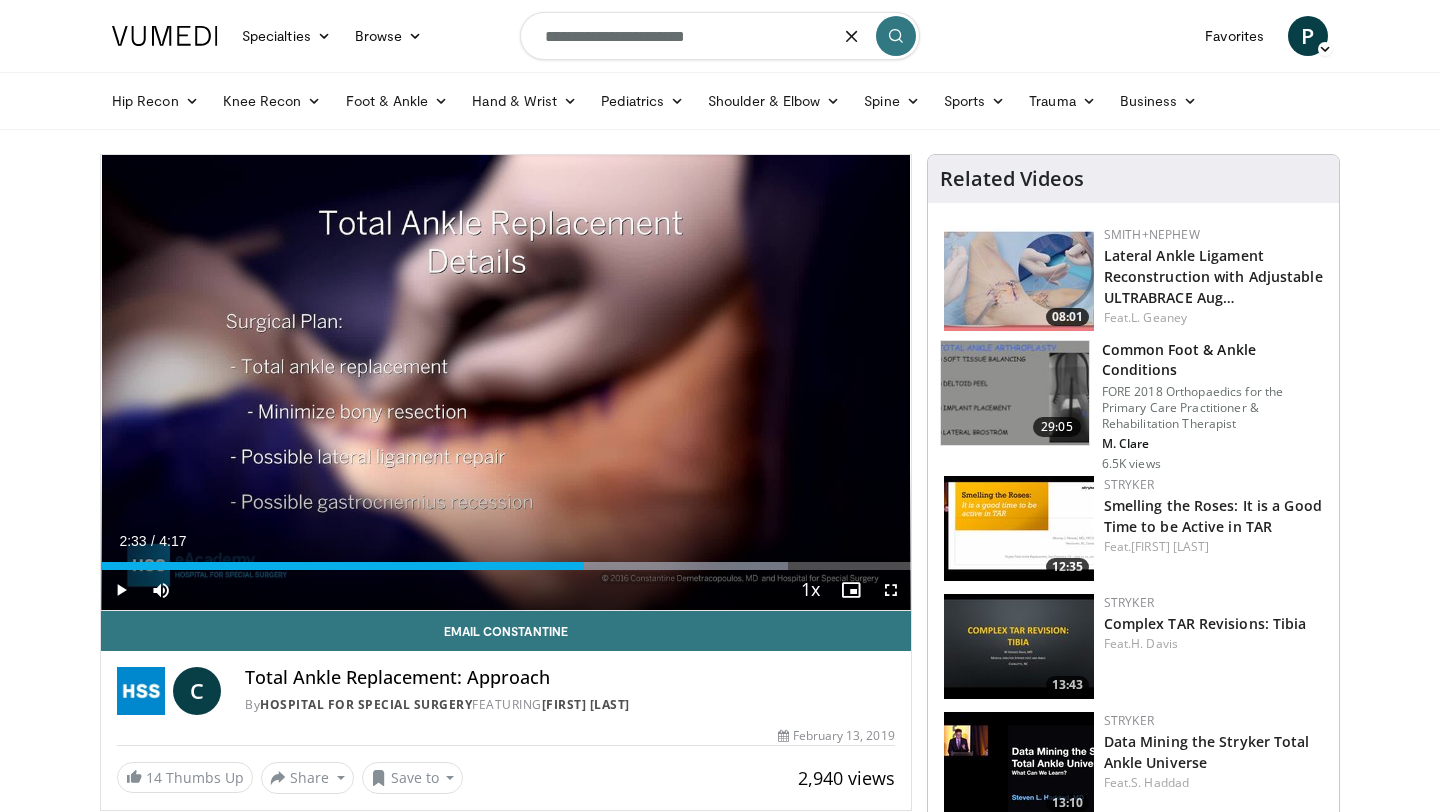 type on "**********" 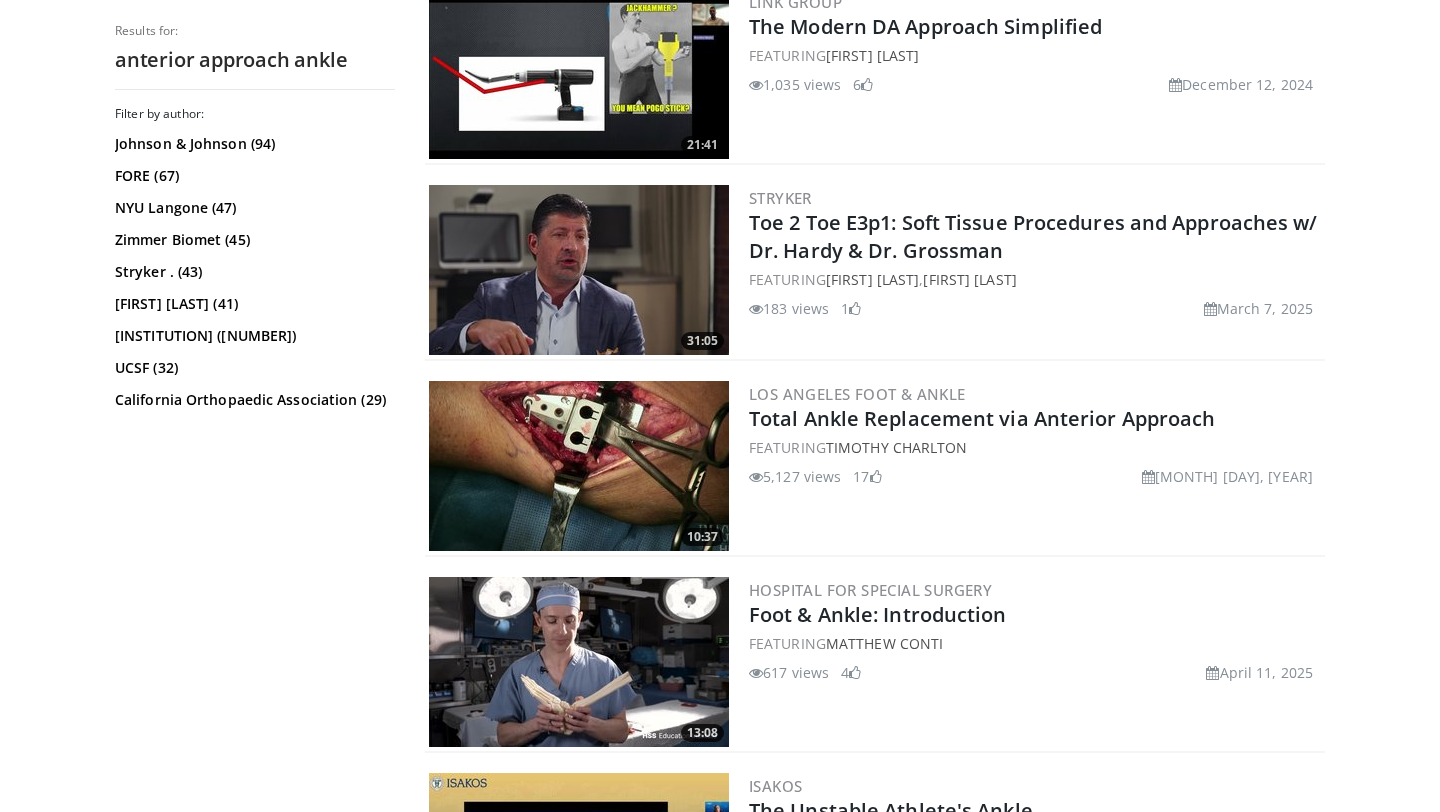 scroll, scrollTop: 1259, scrollLeft: 0, axis: vertical 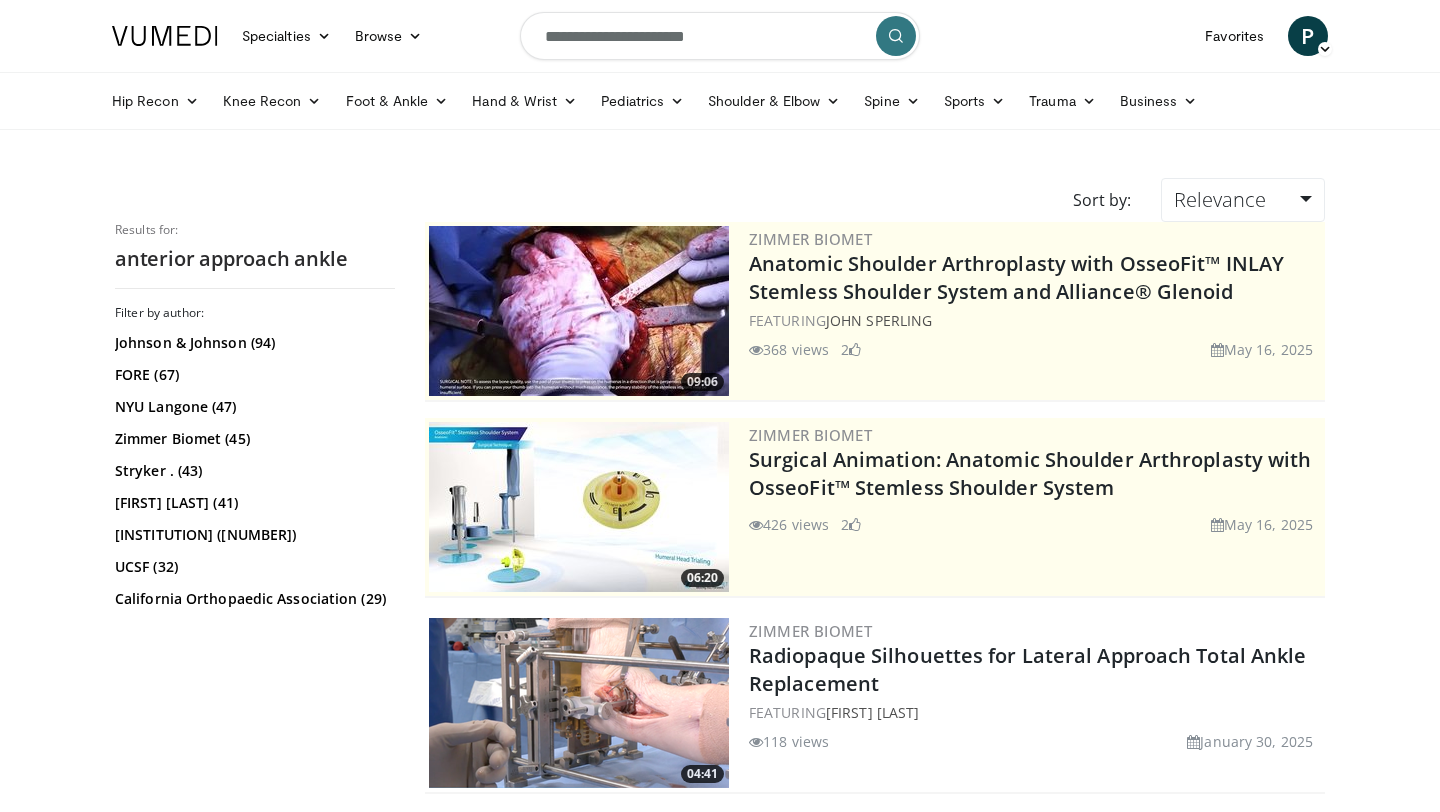 click on "**********" at bounding box center [720, 36] 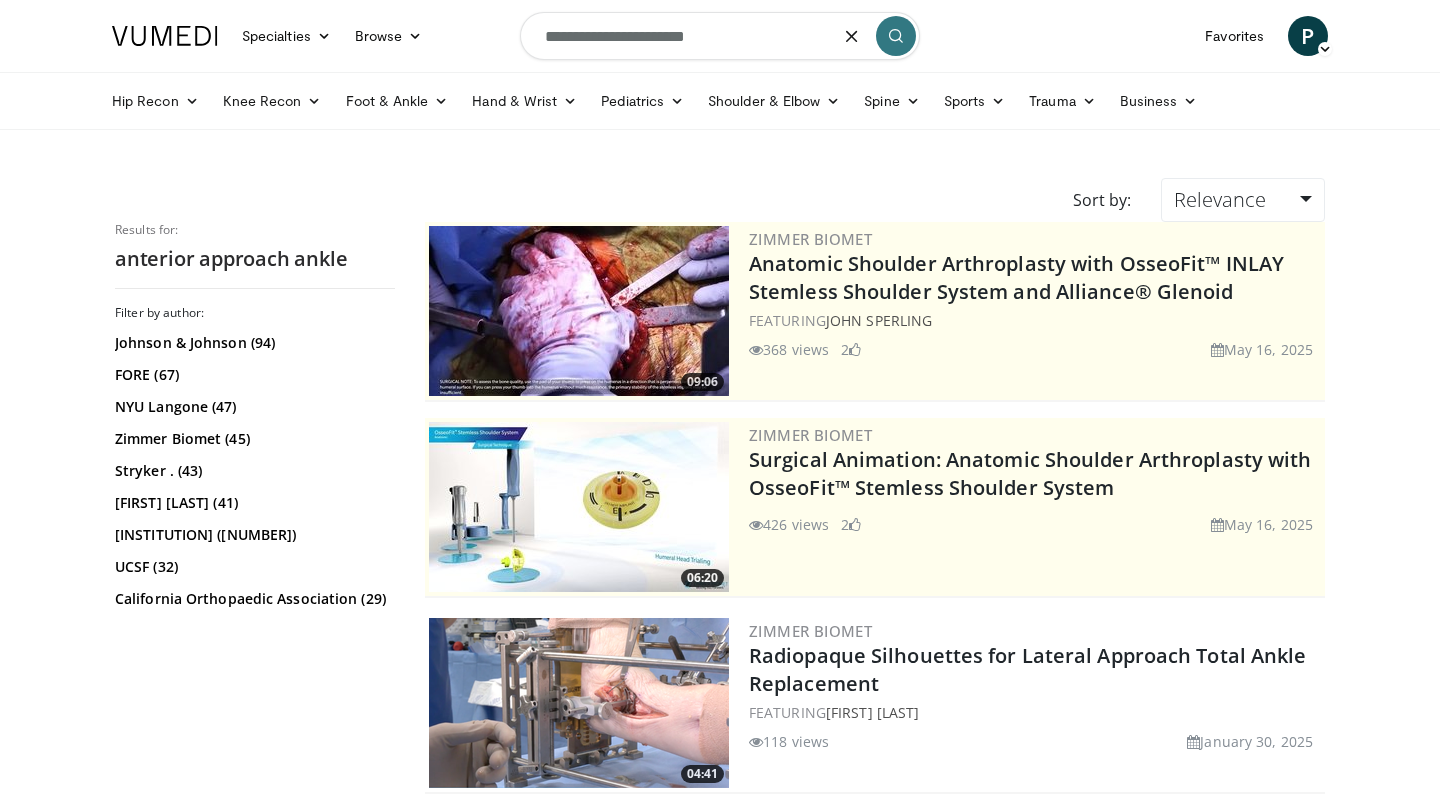 click on "**********" at bounding box center (720, 36) 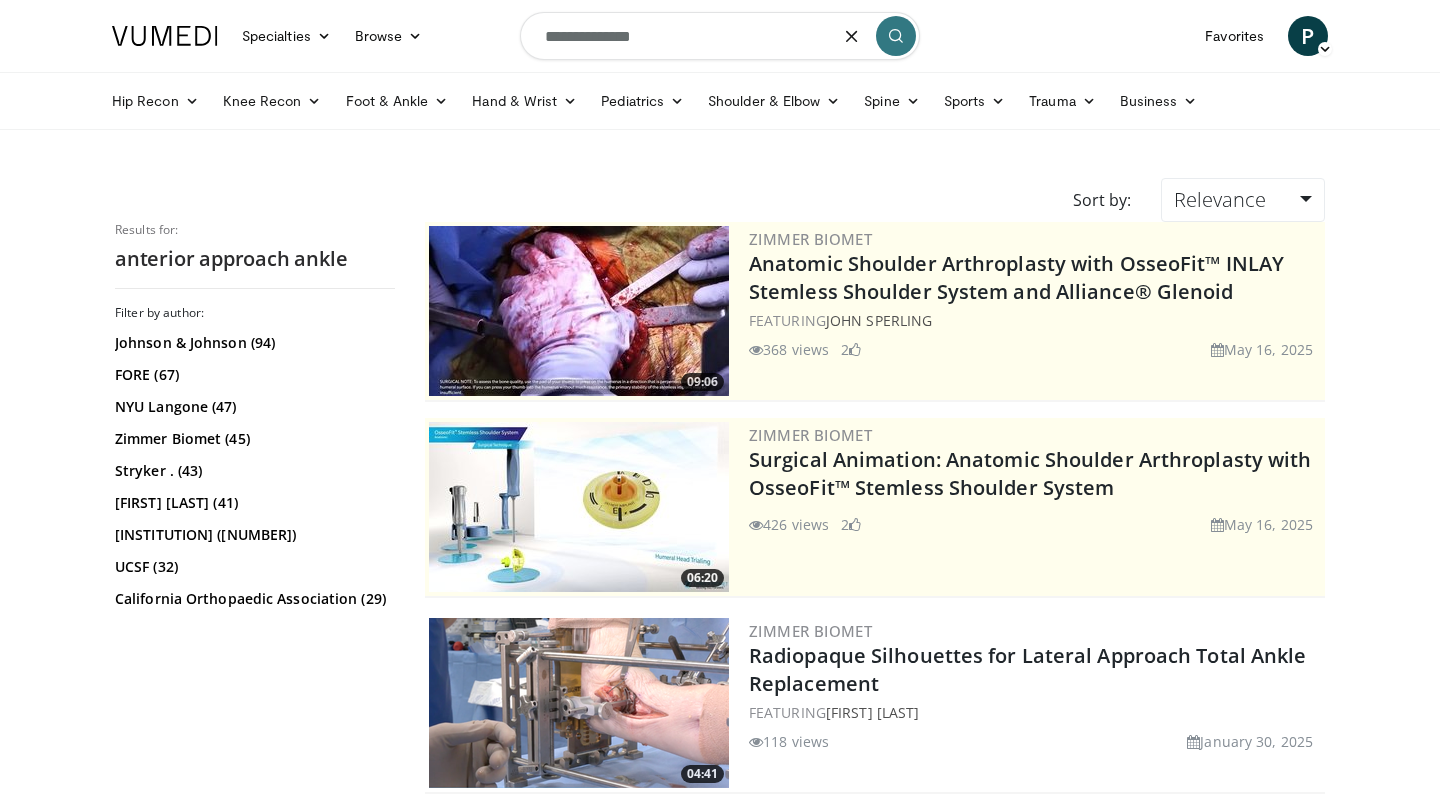type on "**********" 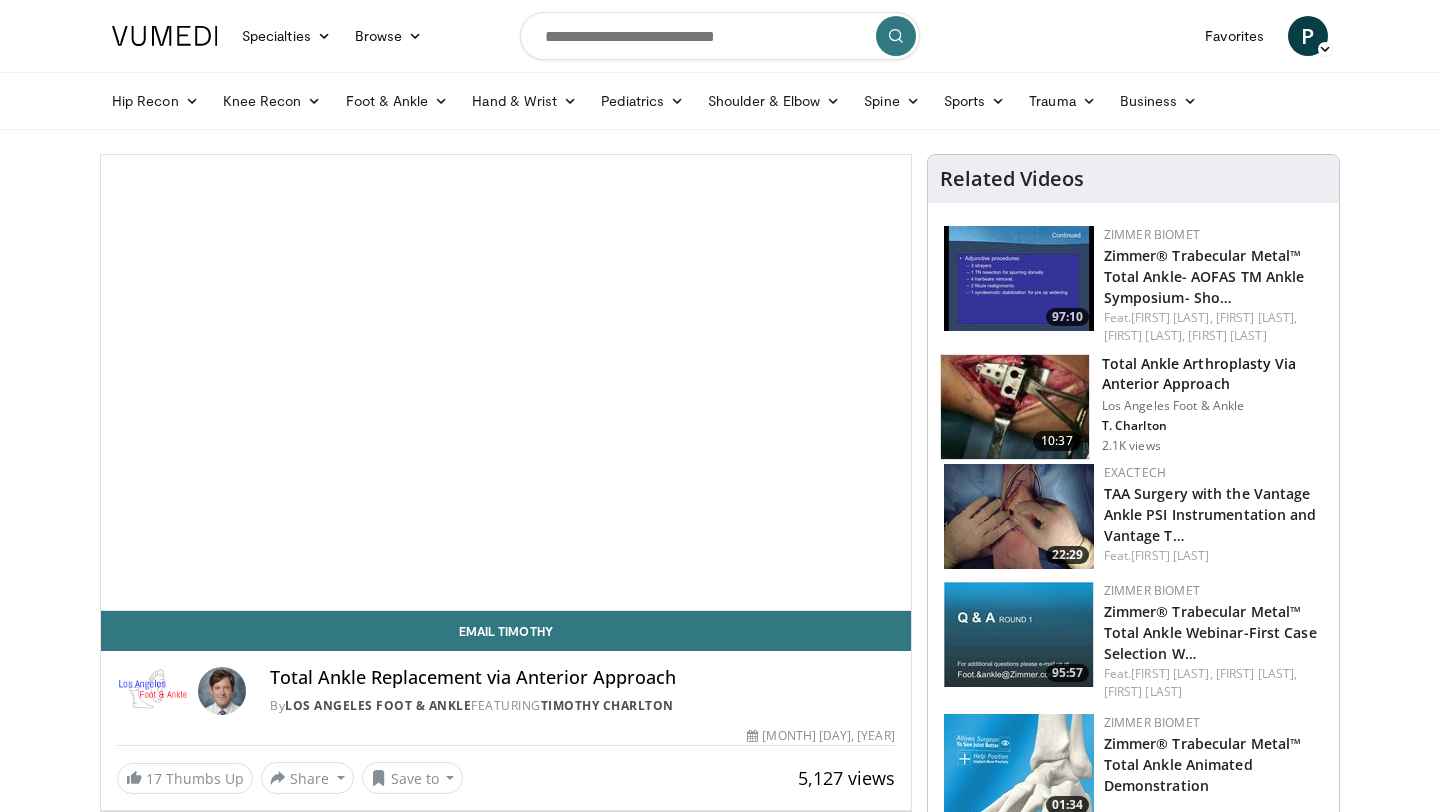 scroll, scrollTop: 0, scrollLeft: 0, axis: both 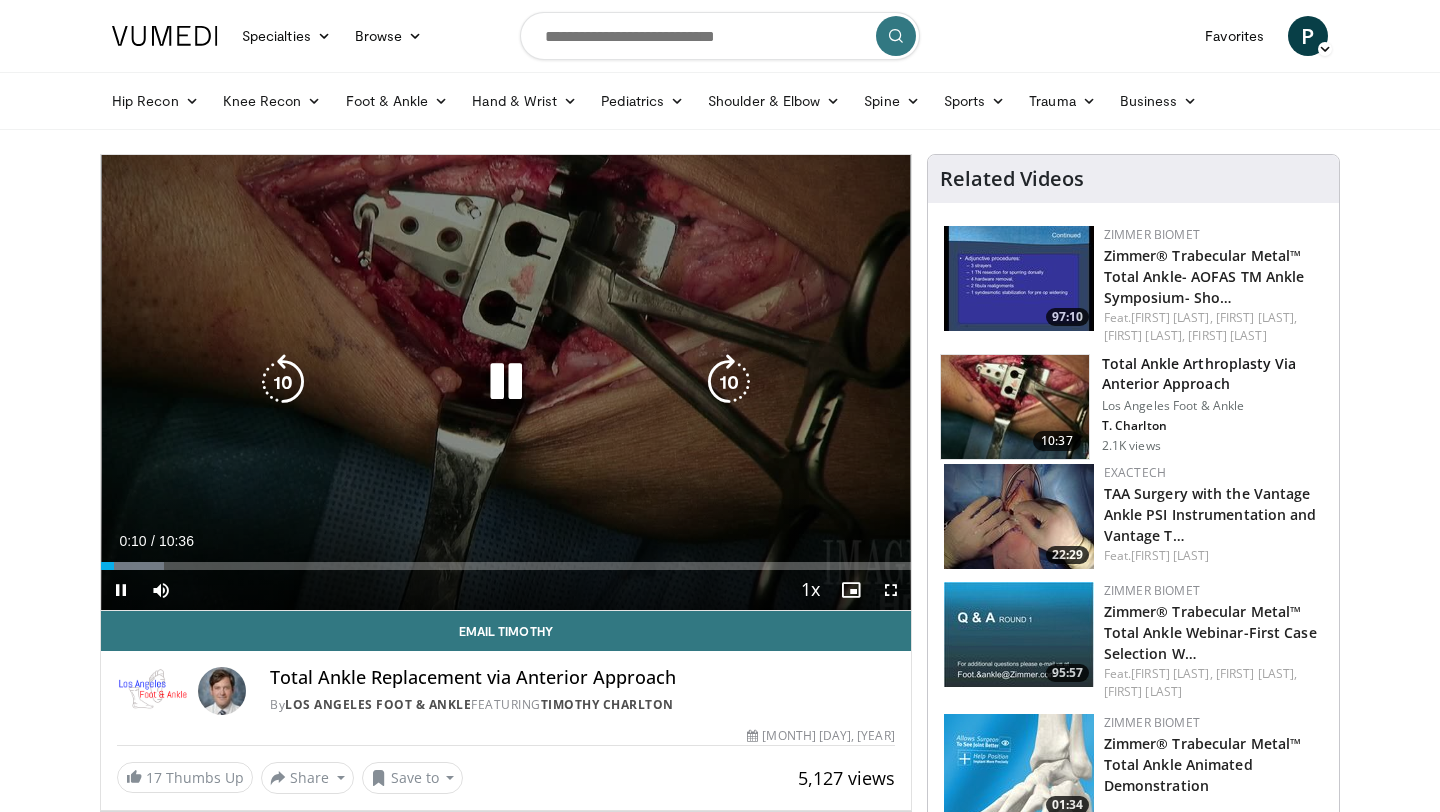 click at bounding box center (506, 382) 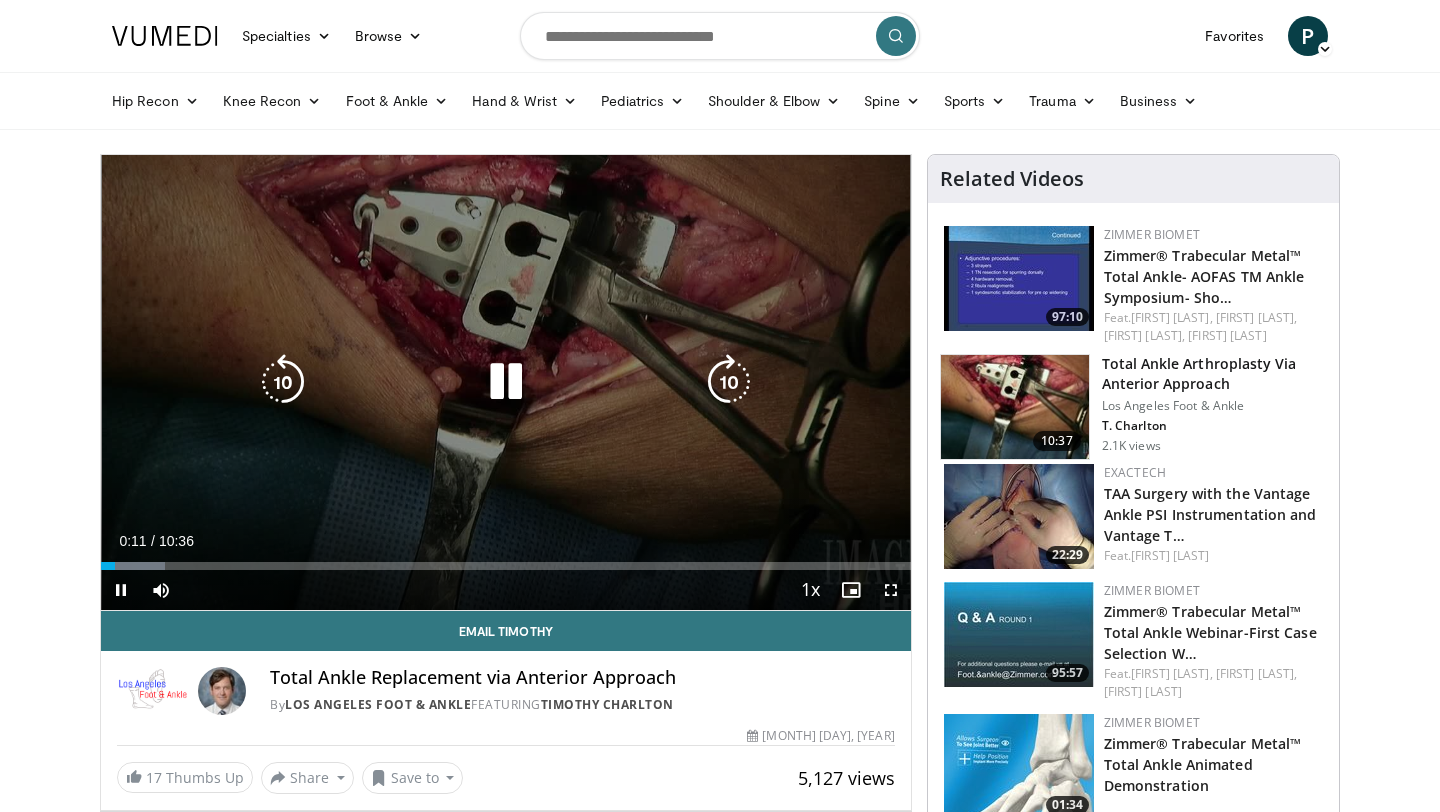 click at bounding box center (506, 382) 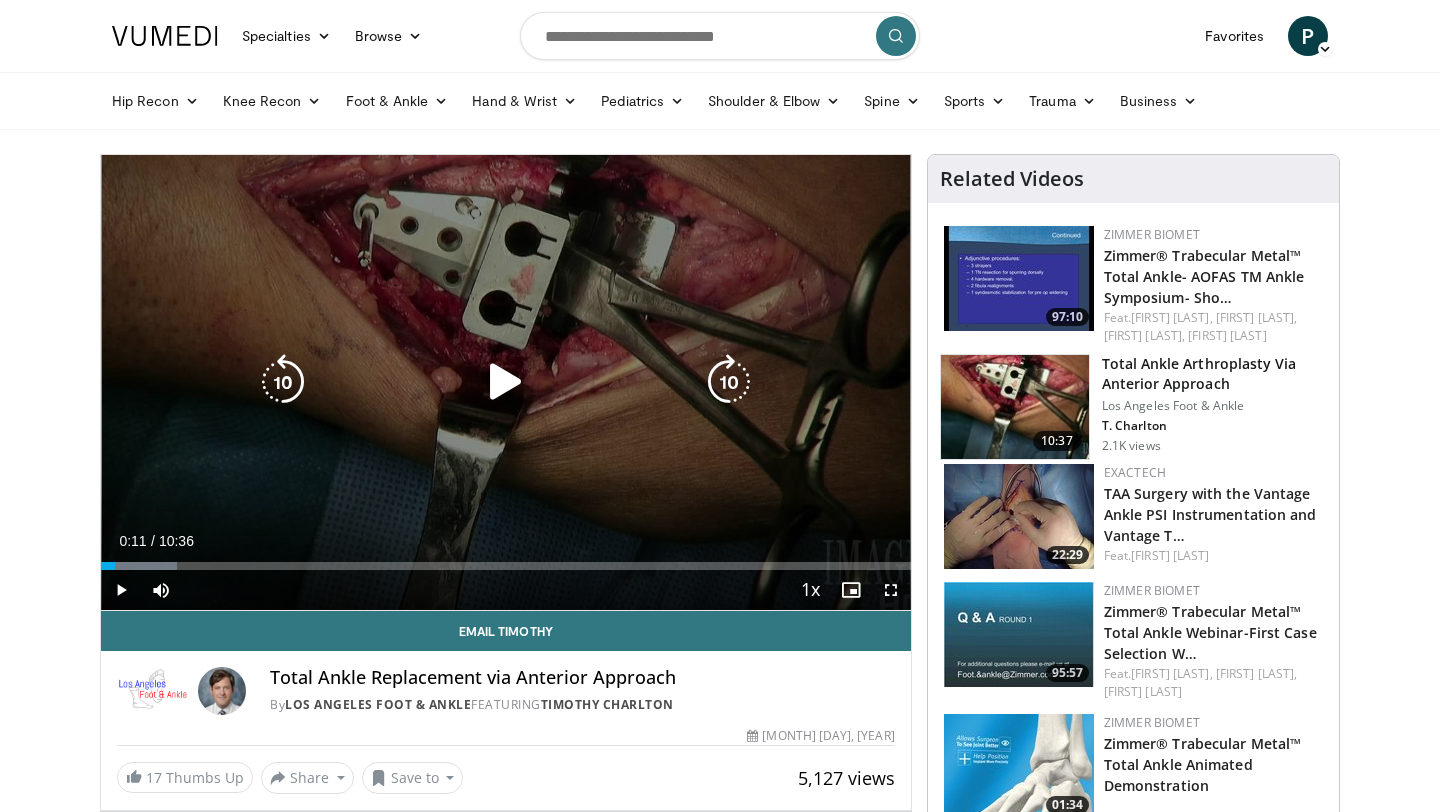click on "10 seconds
Tap to unmute" at bounding box center [506, 382] 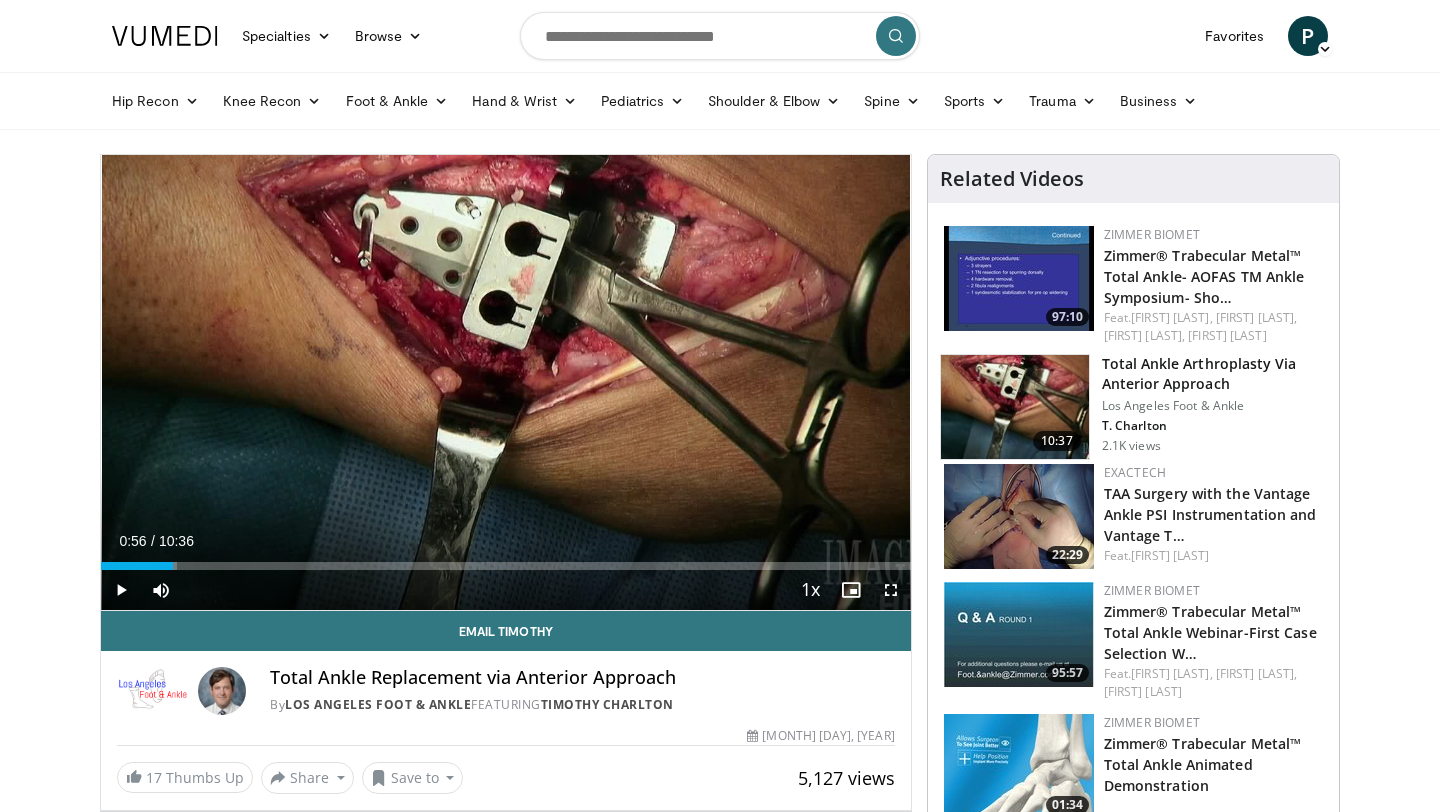 click on "Loaded :  9.34% 00:15 00:56" at bounding box center [506, 560] 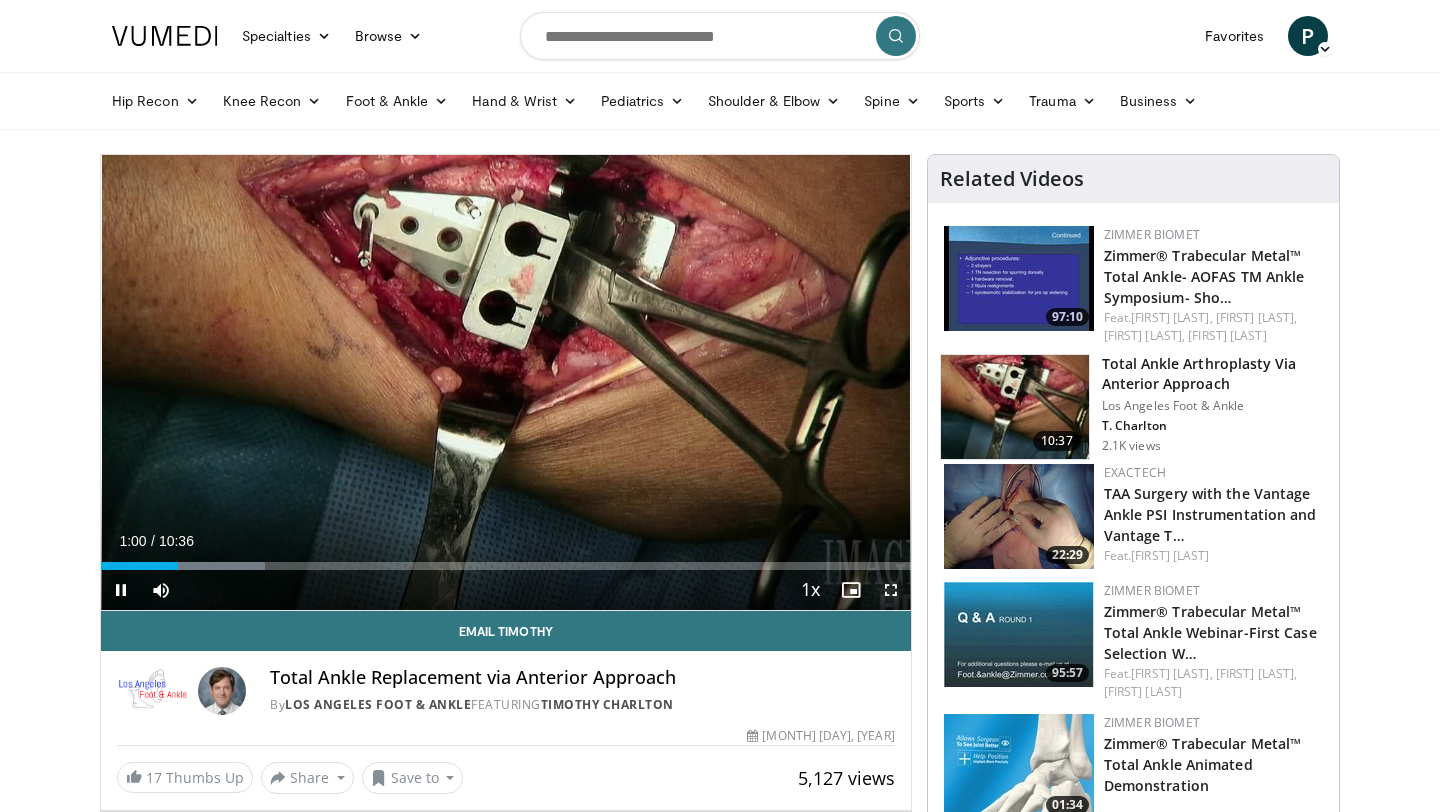 click at bounding box center [891, 590] 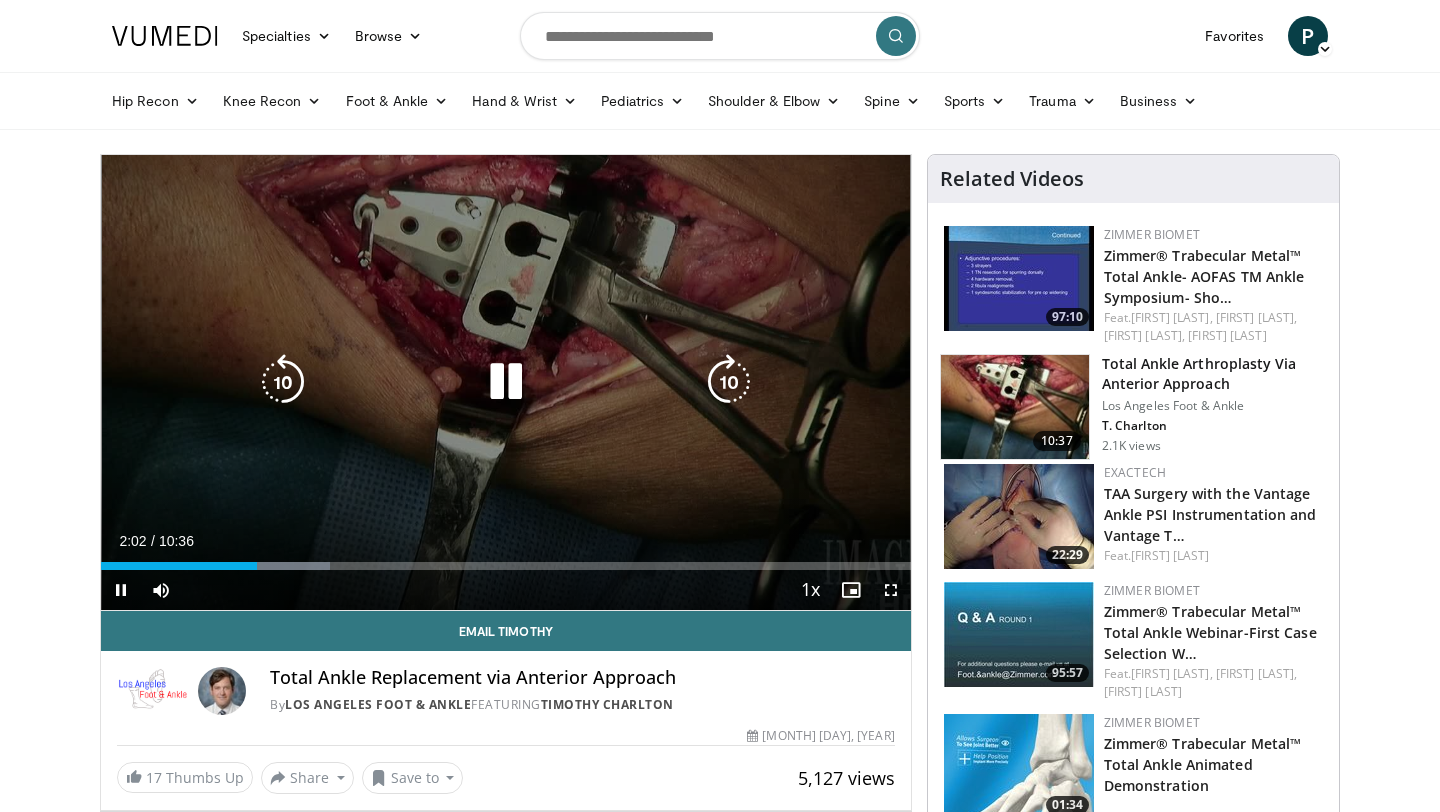 click at bounding box center [506, 382] 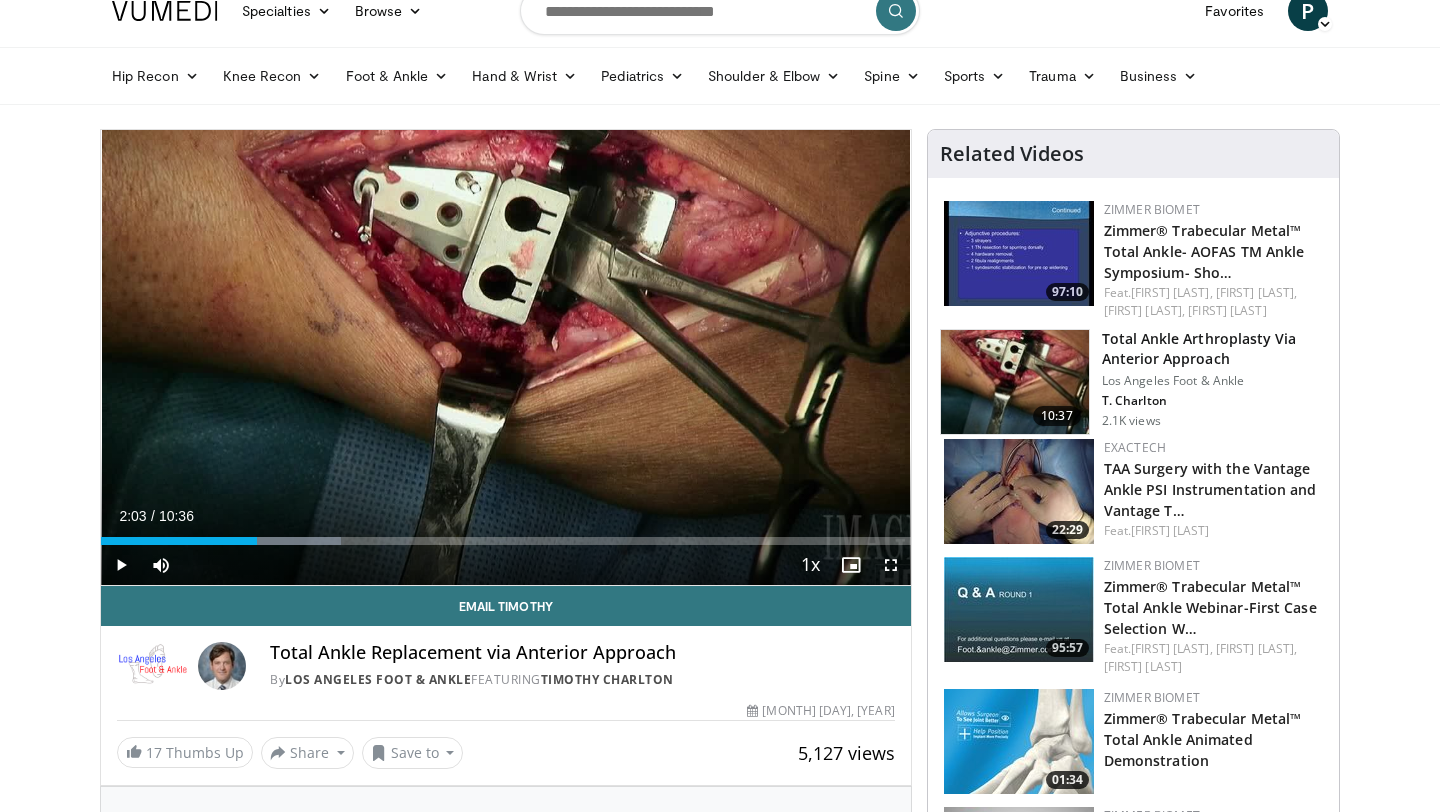 scroll, scrollTop: 0, scrollLeft: 0, axis: both 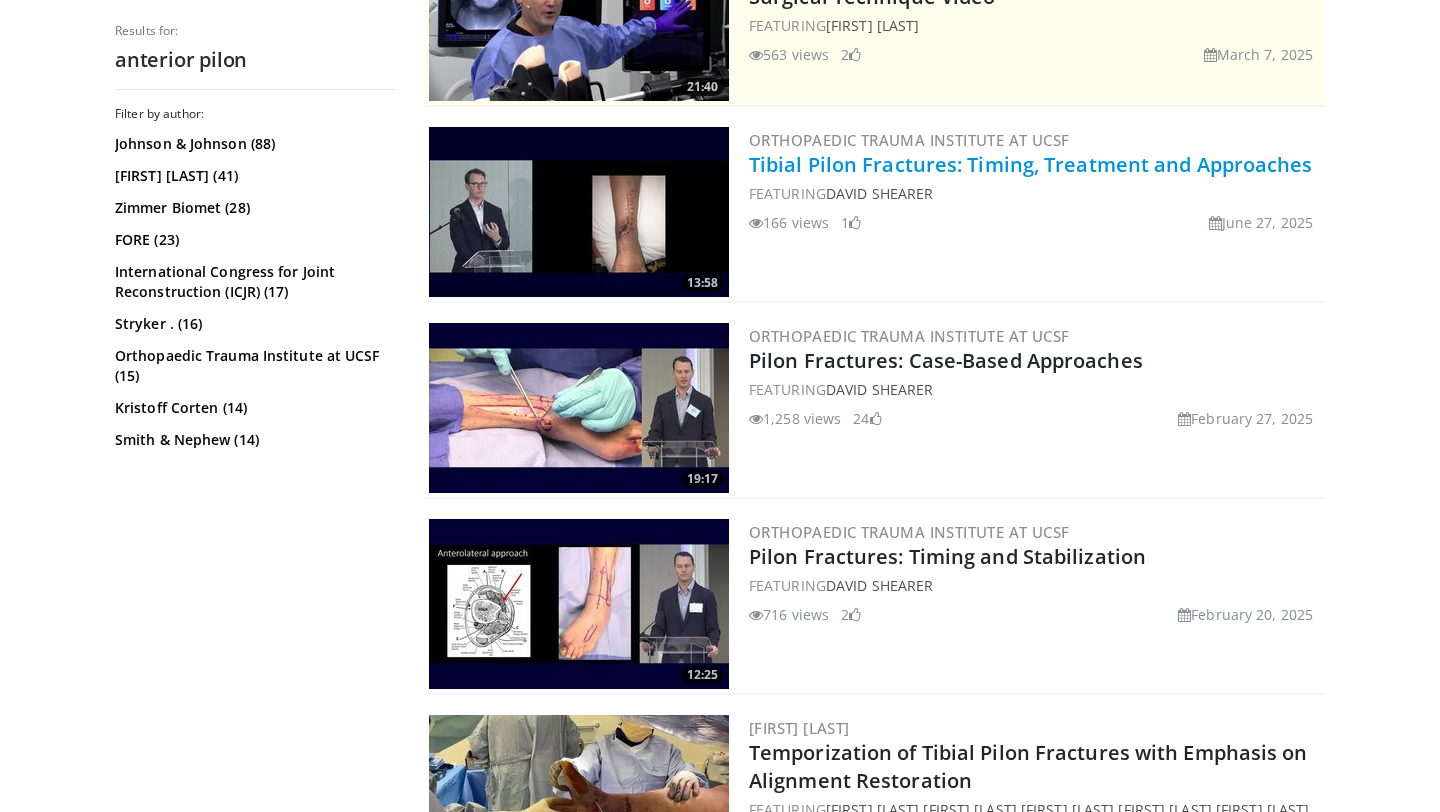 click on "Tibial Pilon Fractures: Timing, Treatment and Approaches" at bounding box center (1031, 164) 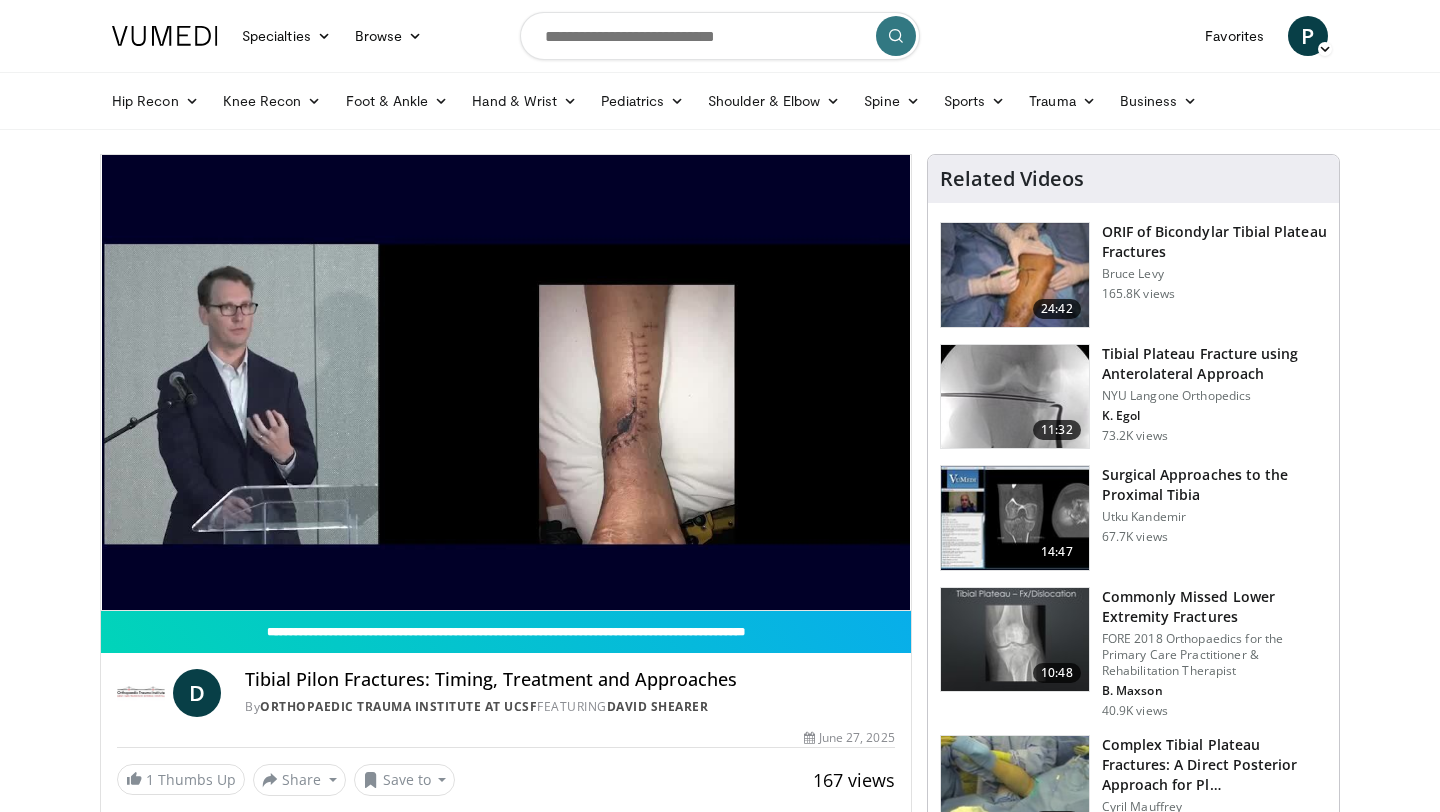 scroll, scrollTop: 0, scrollLeft: 0, axis: both 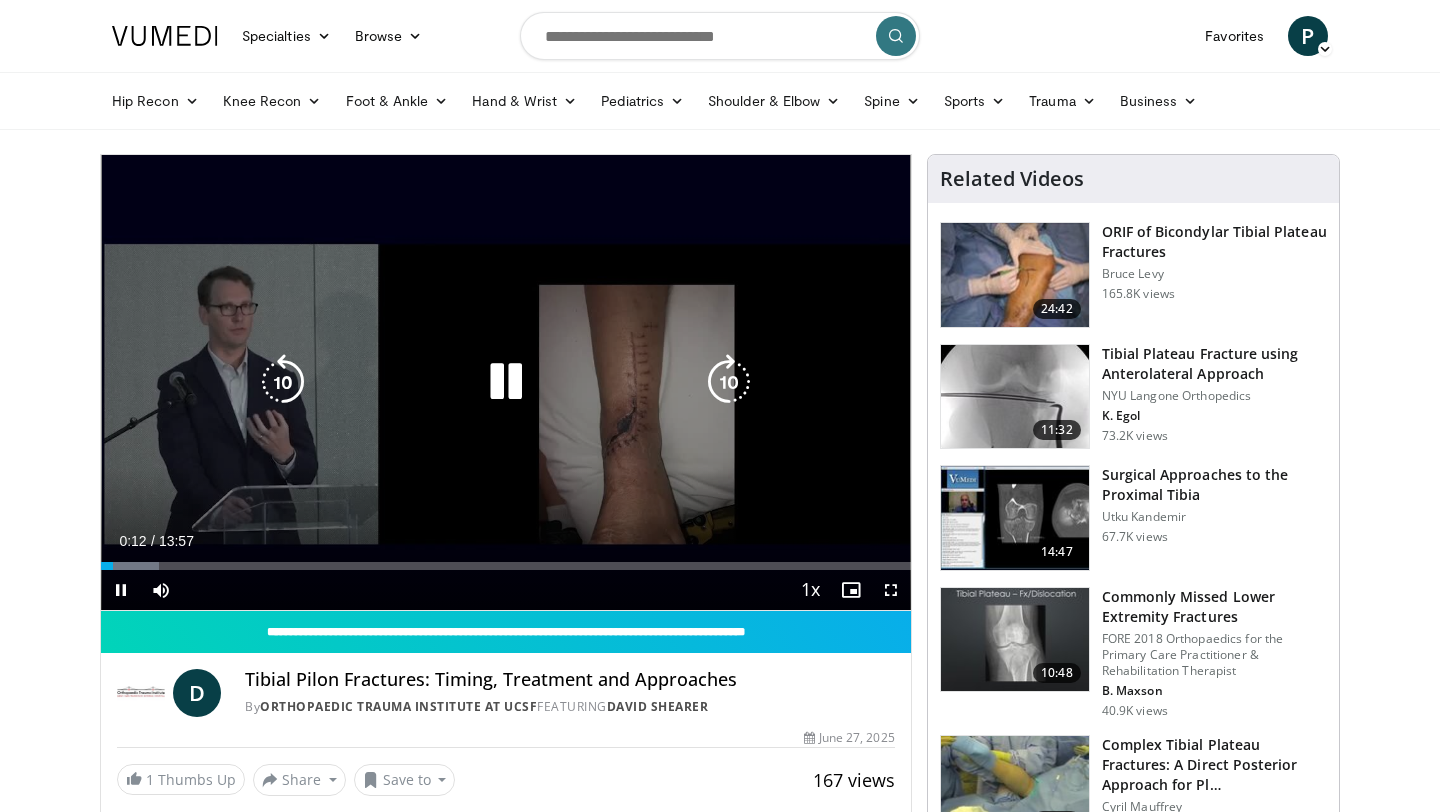 click at bounding box center [506, 382] 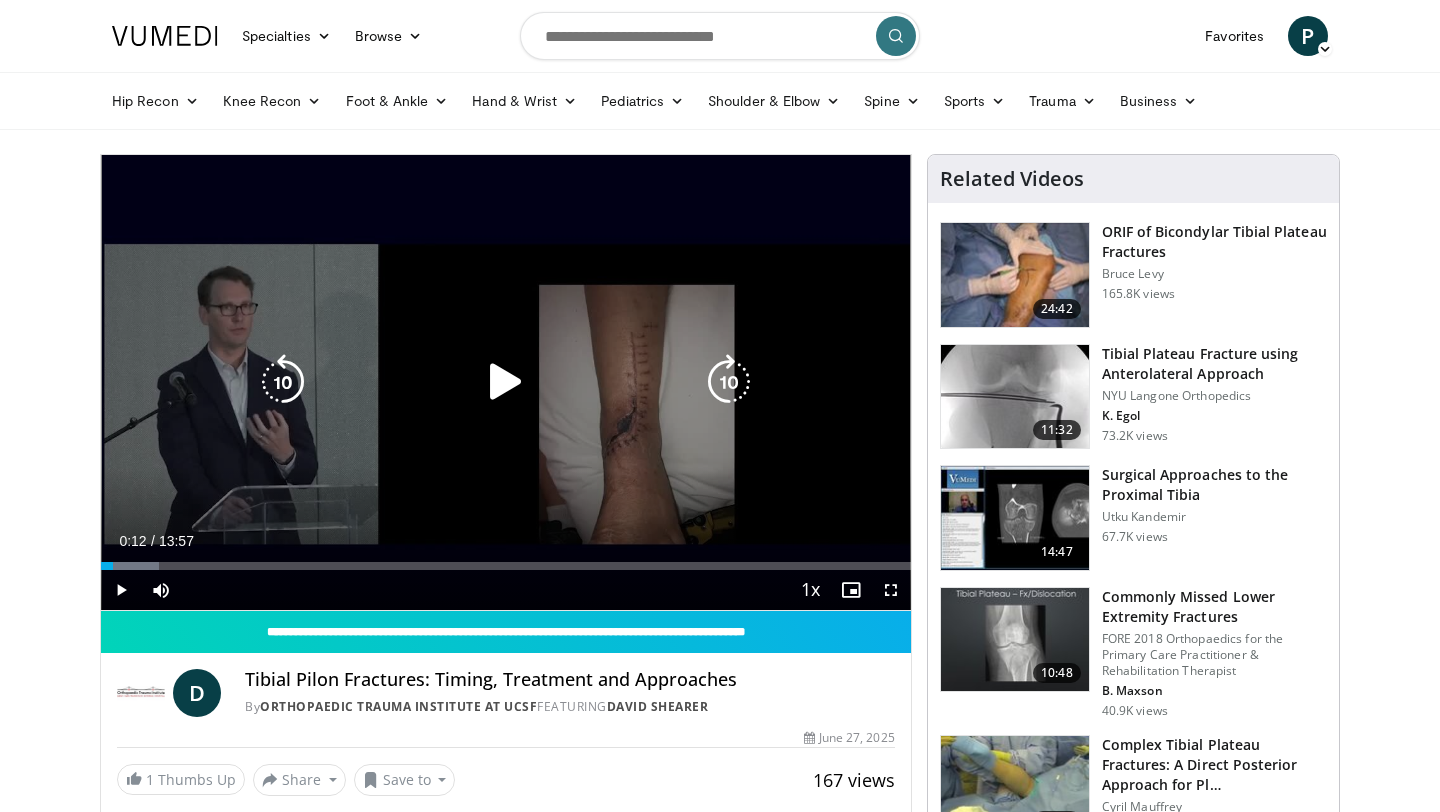 click at bounding box center [506, 382] 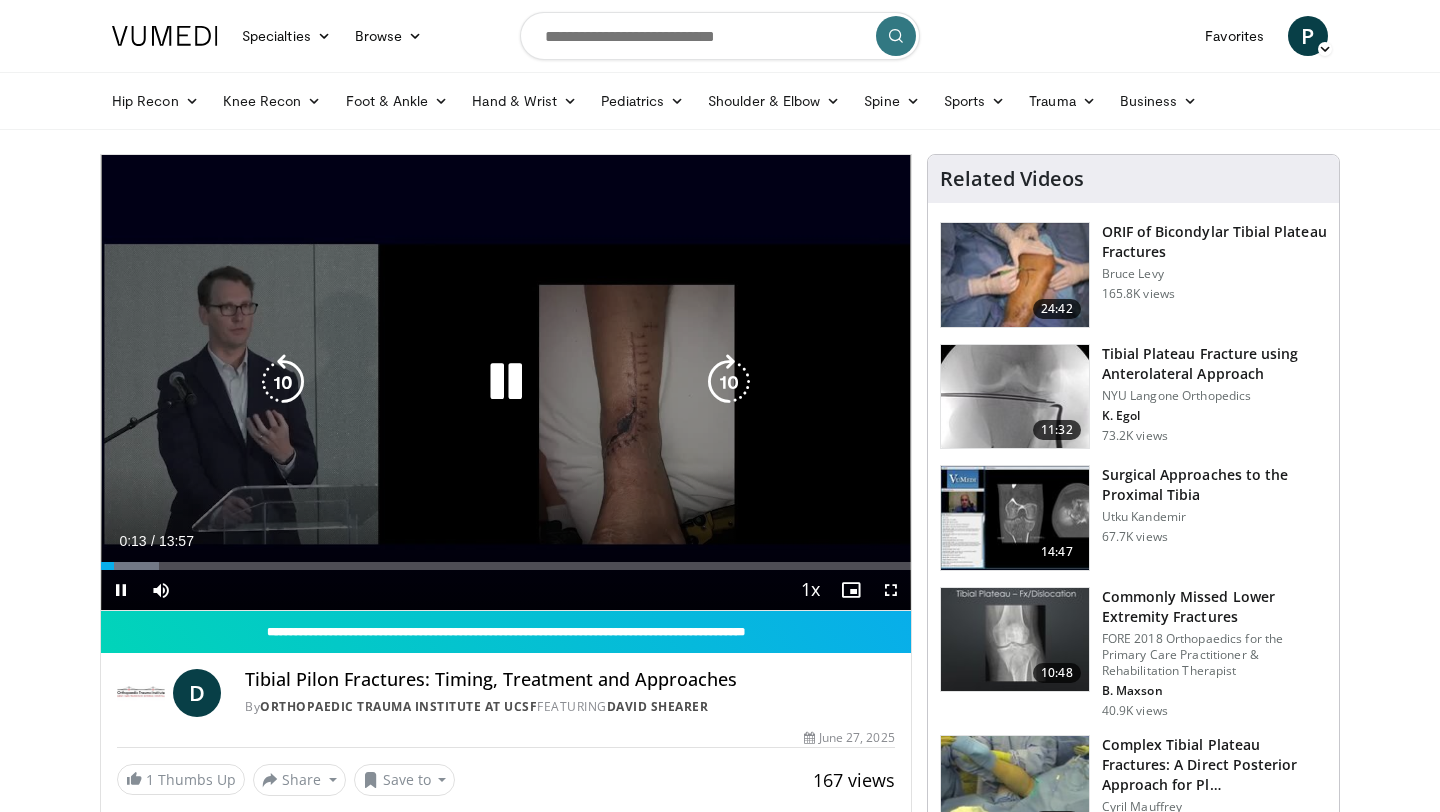 click at bounding box center (506, 382) 